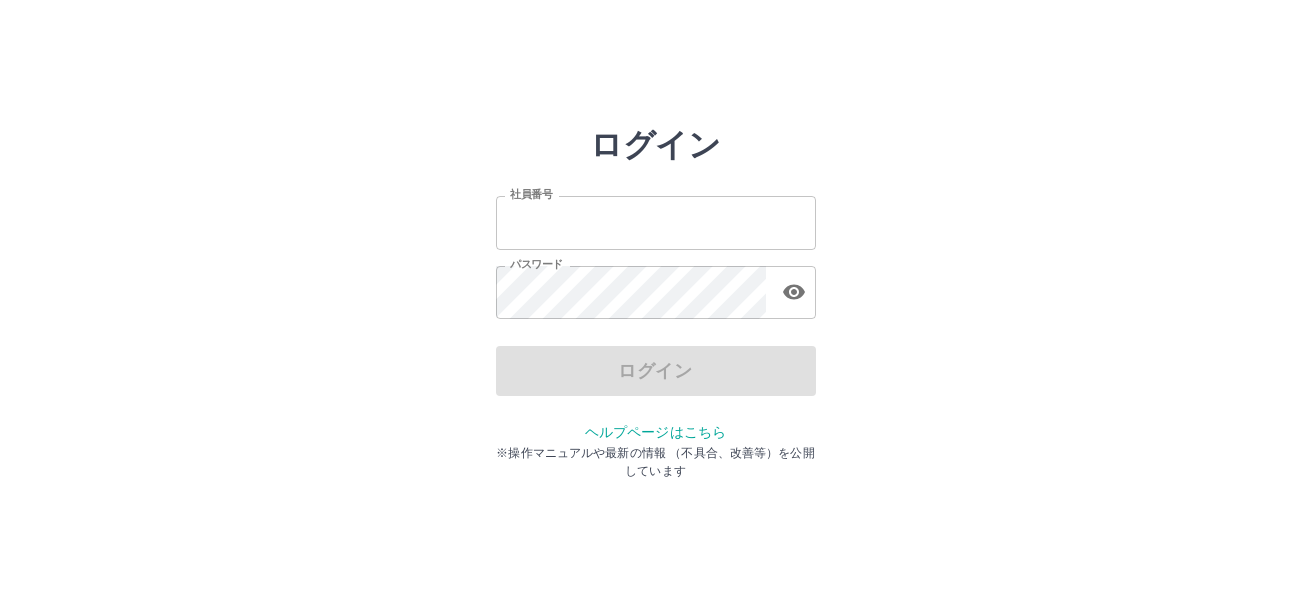 scroll, scrollTop: 0, scrollLeft: 0, axis: both 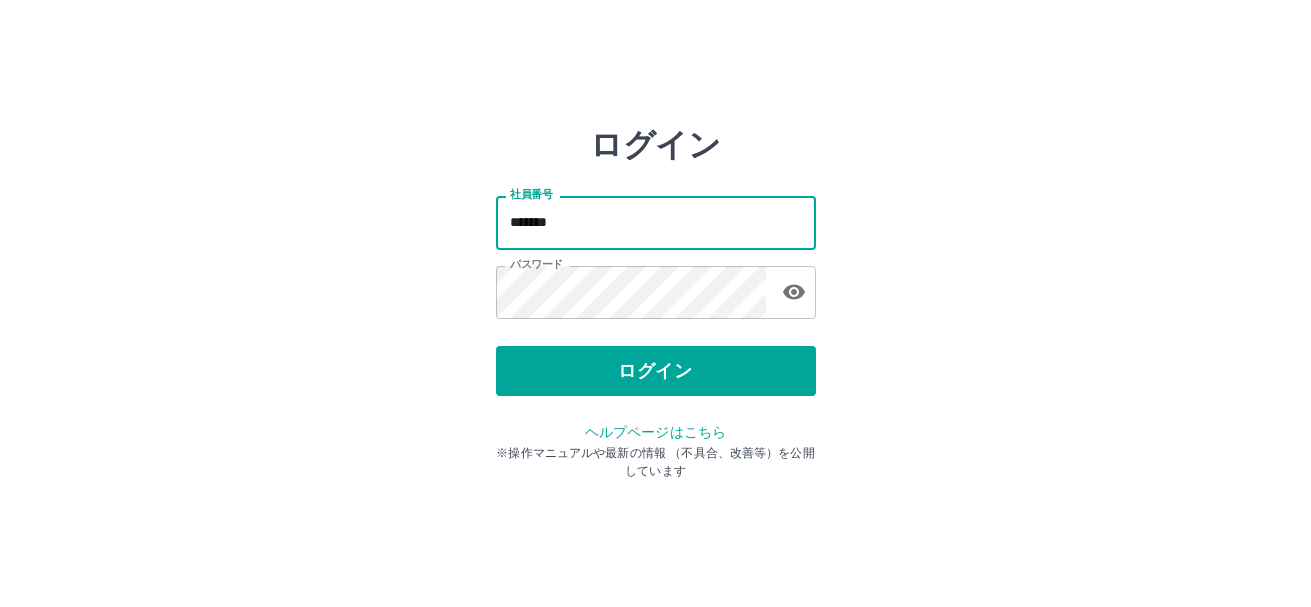 drag, startPoint x: 0, startPoint y: 0, endPoint x: 667, endPoint y: 219, distance: 702.0328 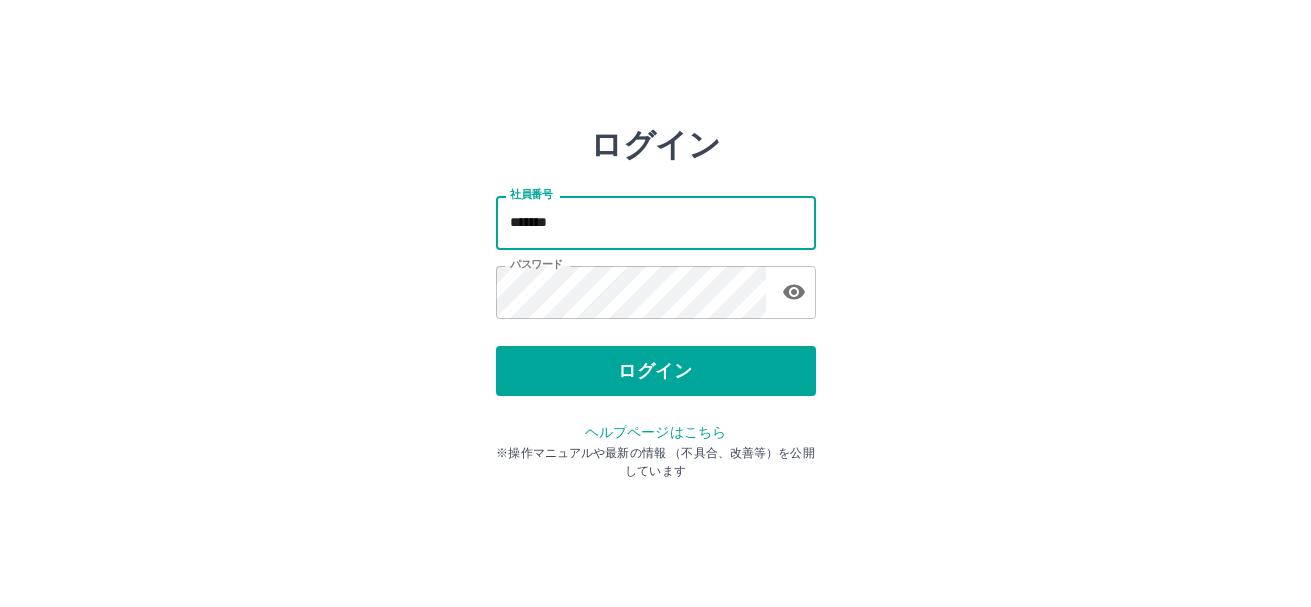 type on "*******" 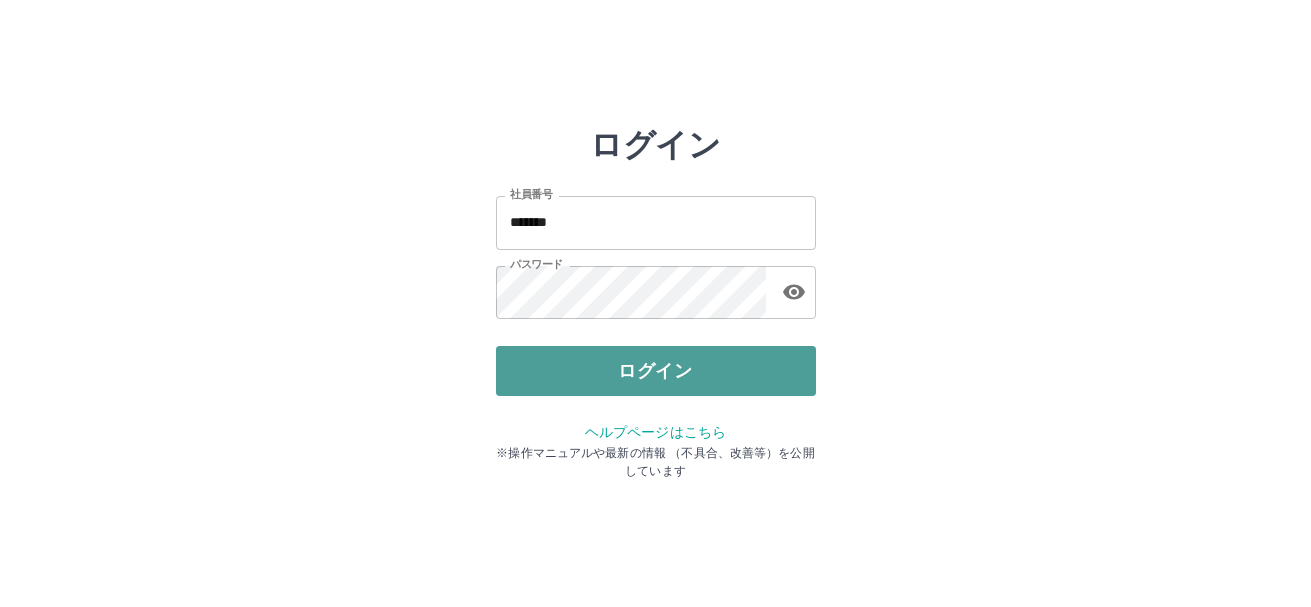 click on "ログイン" at bounding box center (656, 371) 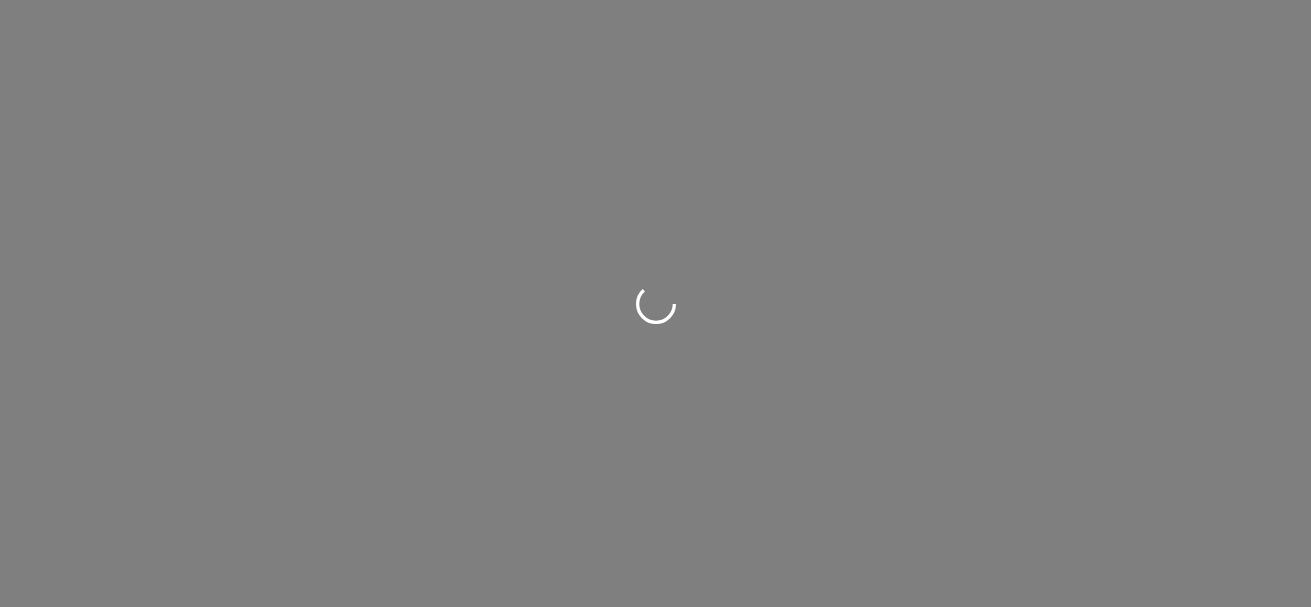 scroll, scrollTop: 0, scrollLeft: 0, axis: both 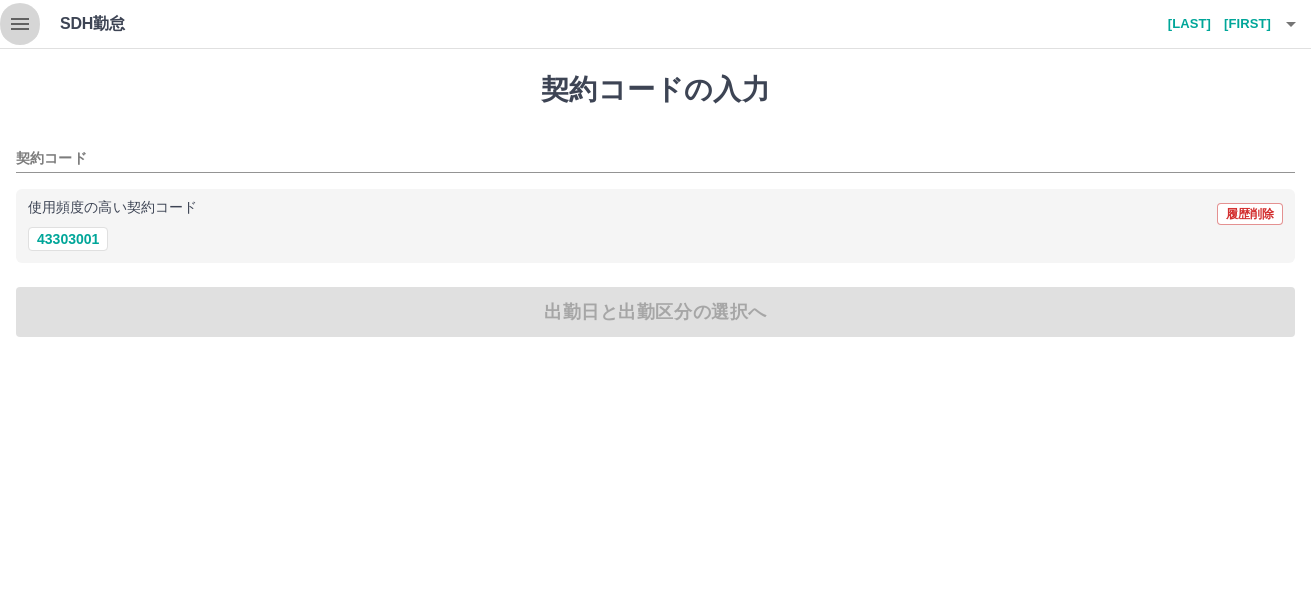 click 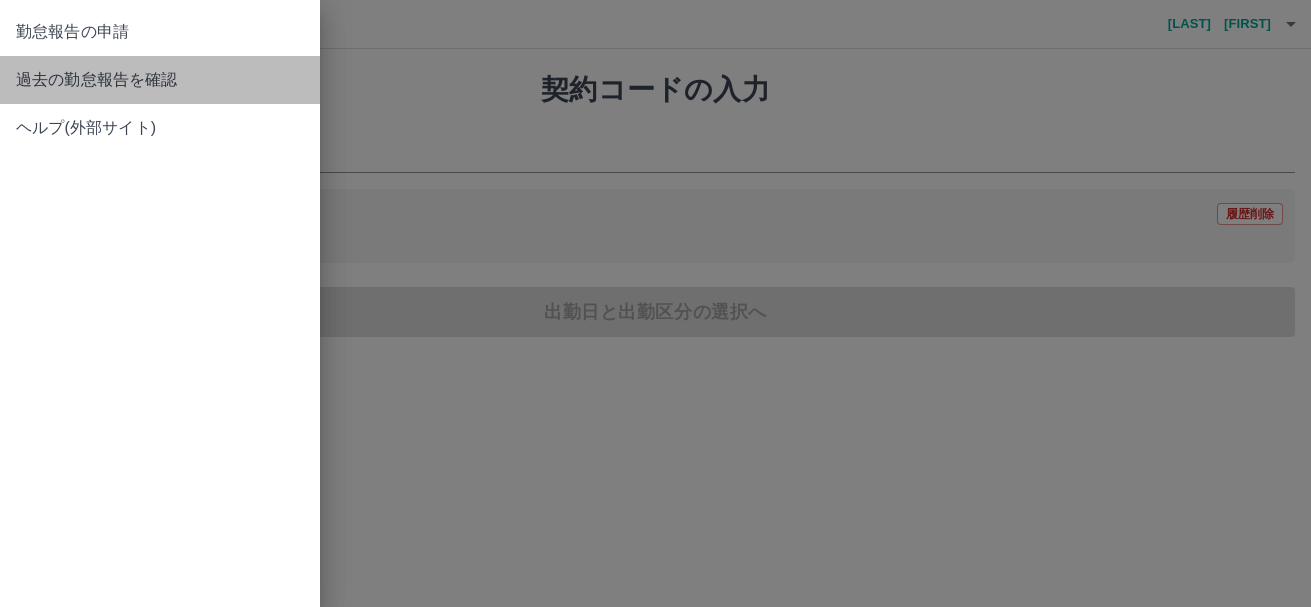 click on "過去の勤怠報告を確認" at bounding box center (160, 80) 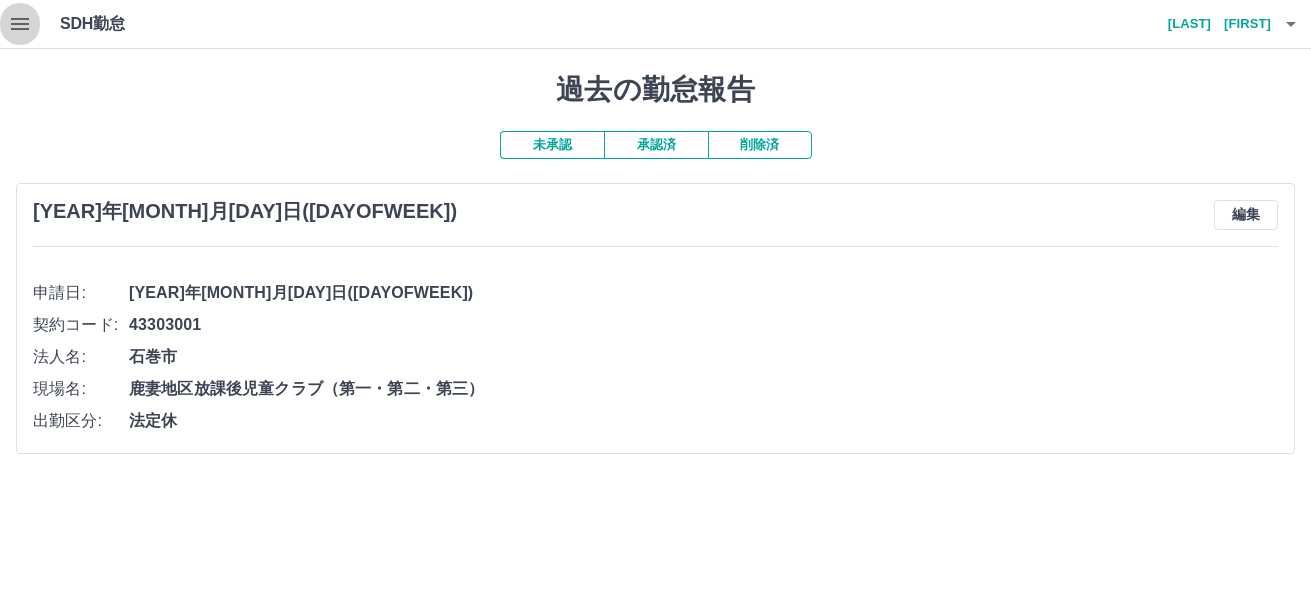 click 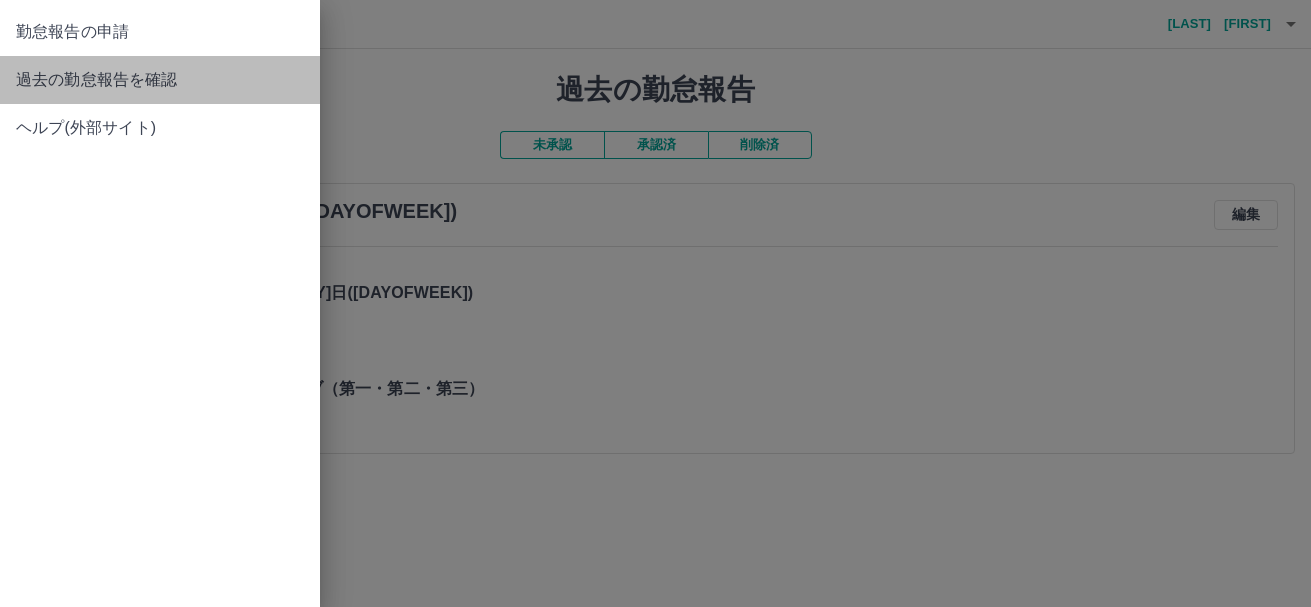 click on "過去の勤怠報告を確認" at bounding box center [160, 80] 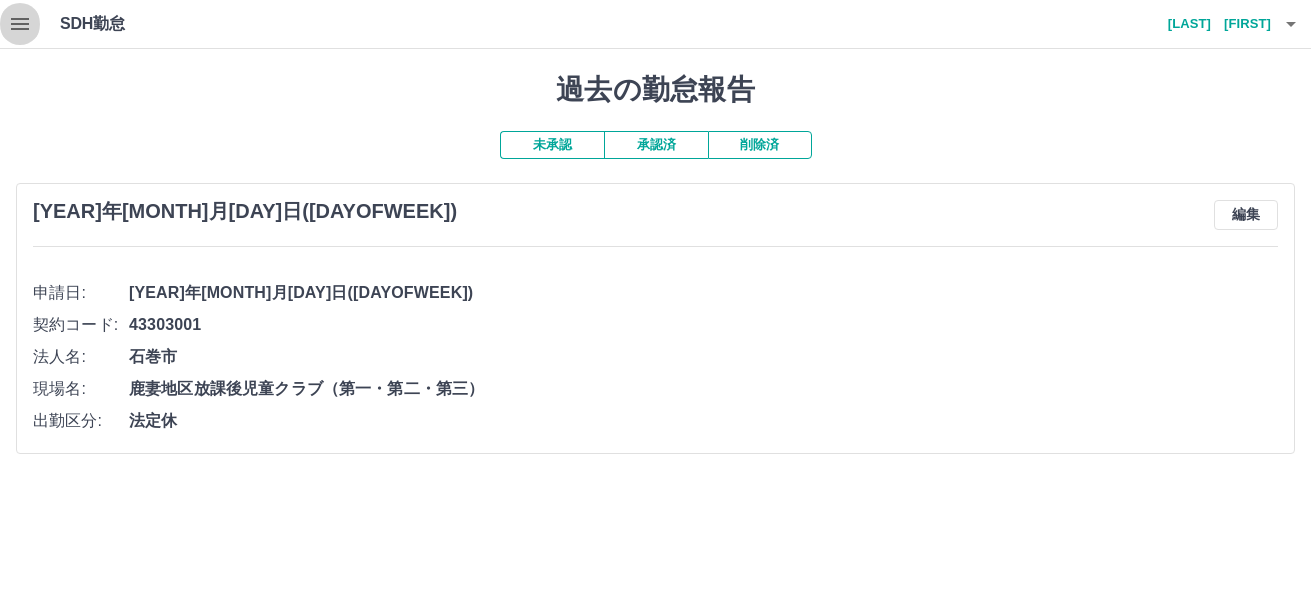 click 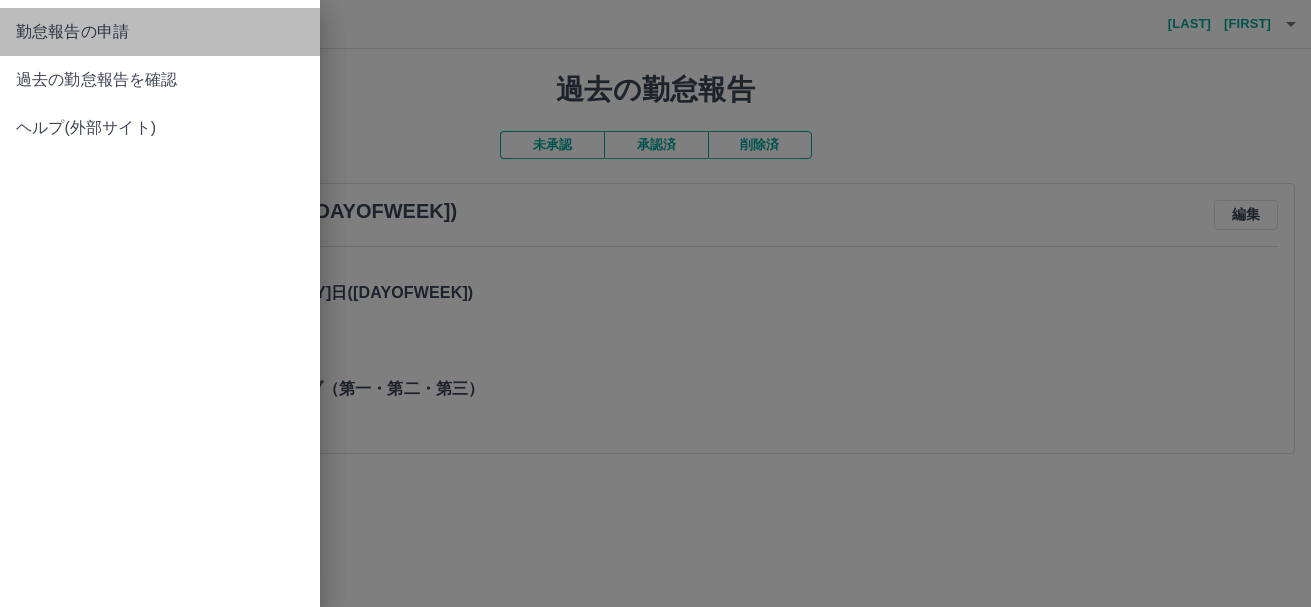 click on "勤怠報告の申請" at bounding box center (160, 32) 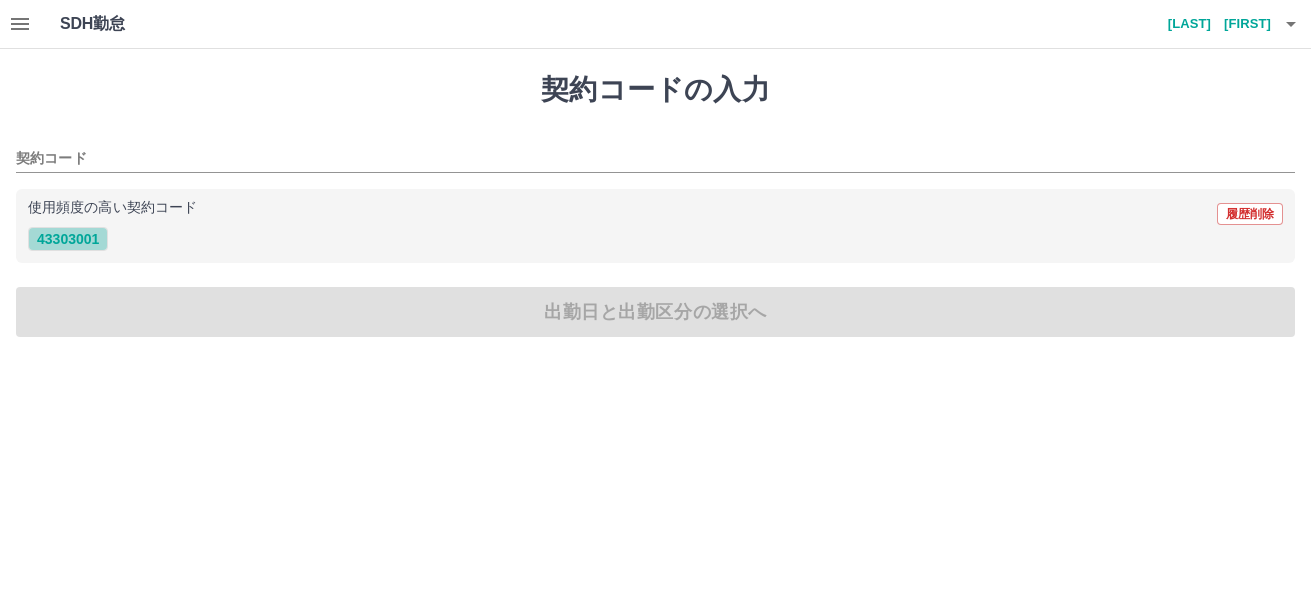 click on "43303001" at bounding box center (68, 239) 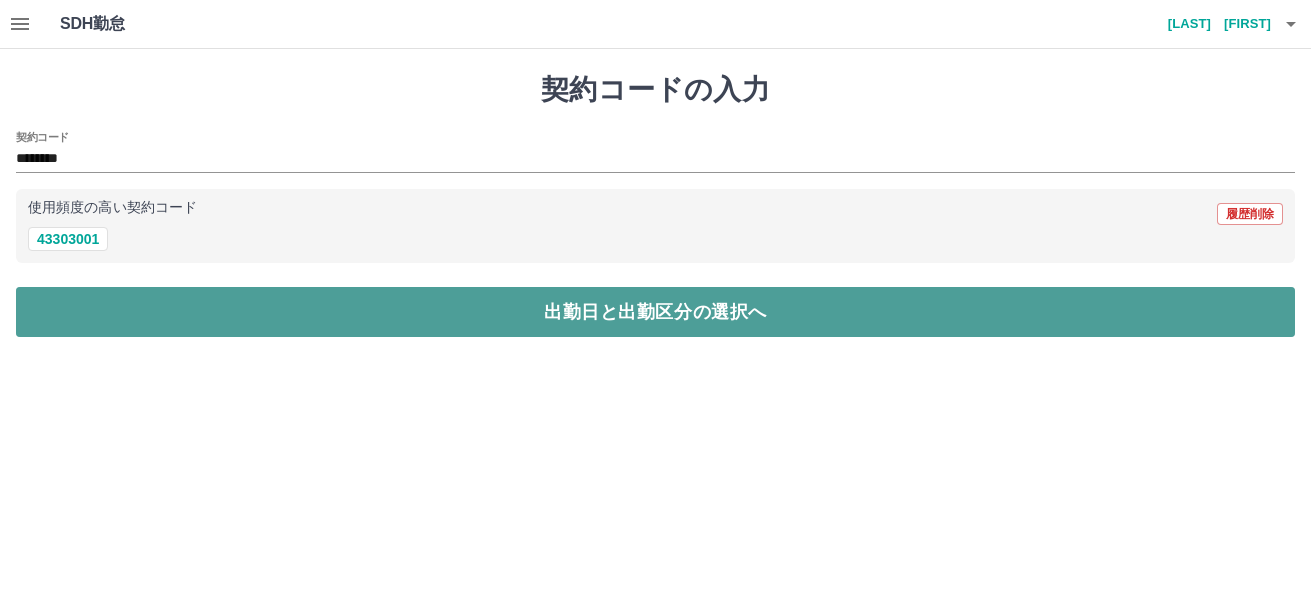 click on "出勤日と出勤区分の選択へ" at bounding box center [655, 312] 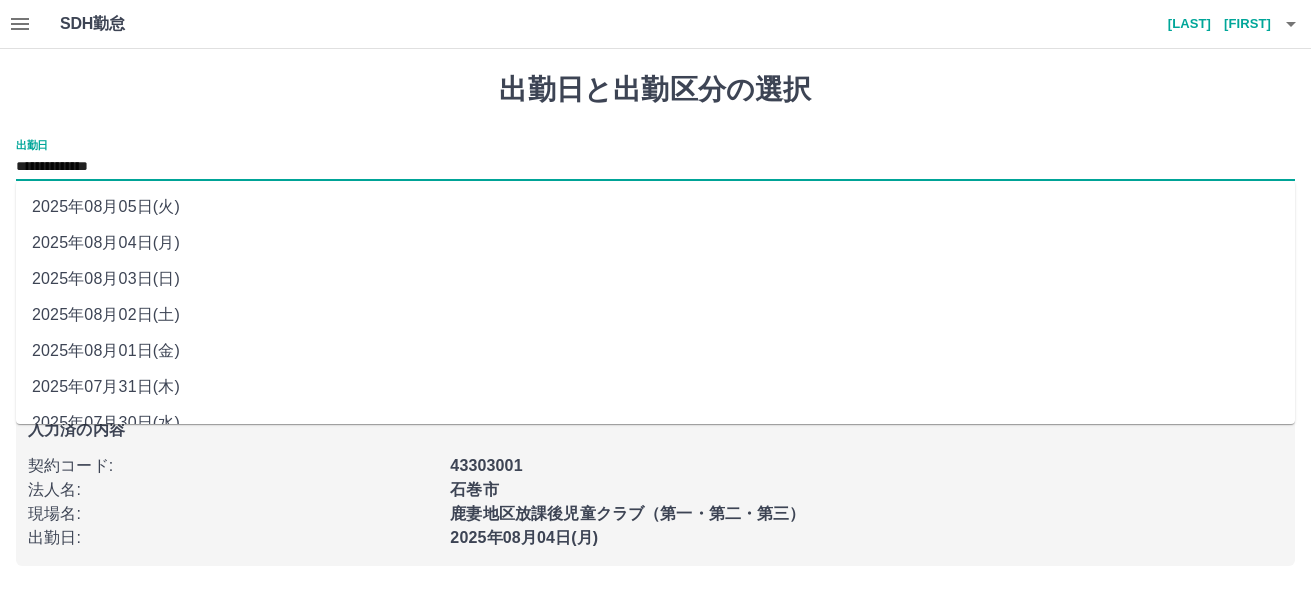 click on "**********" at bounding box center [655, 167] 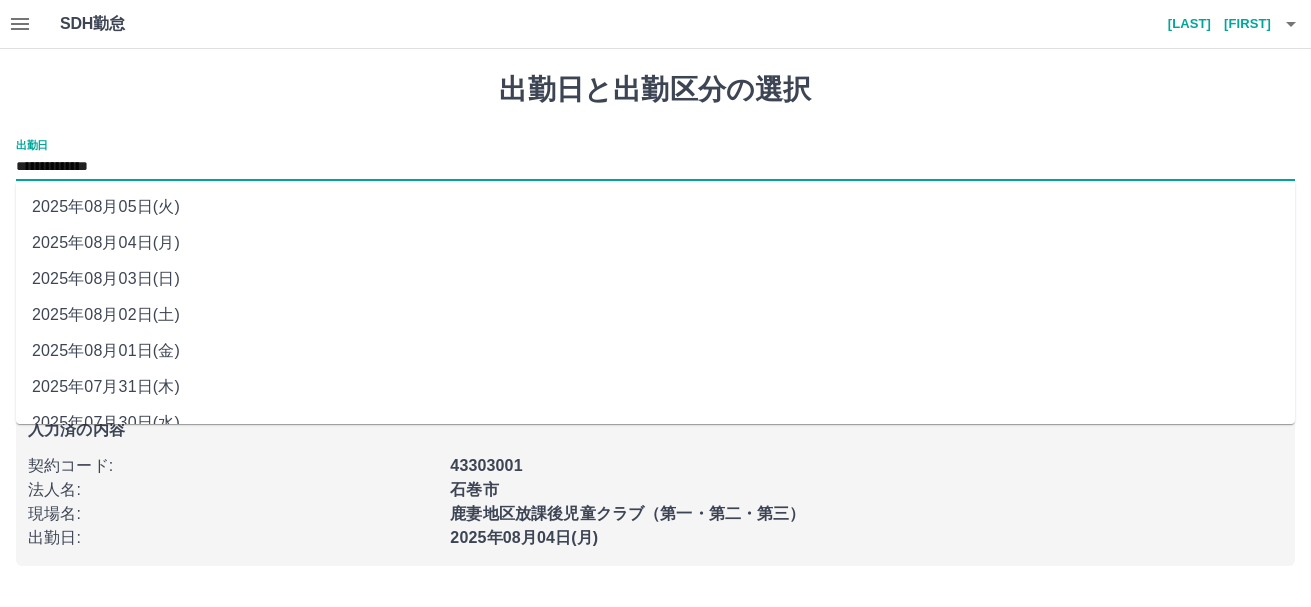 click on "2025年08月01日(金)" at bounding box center [655, 351] 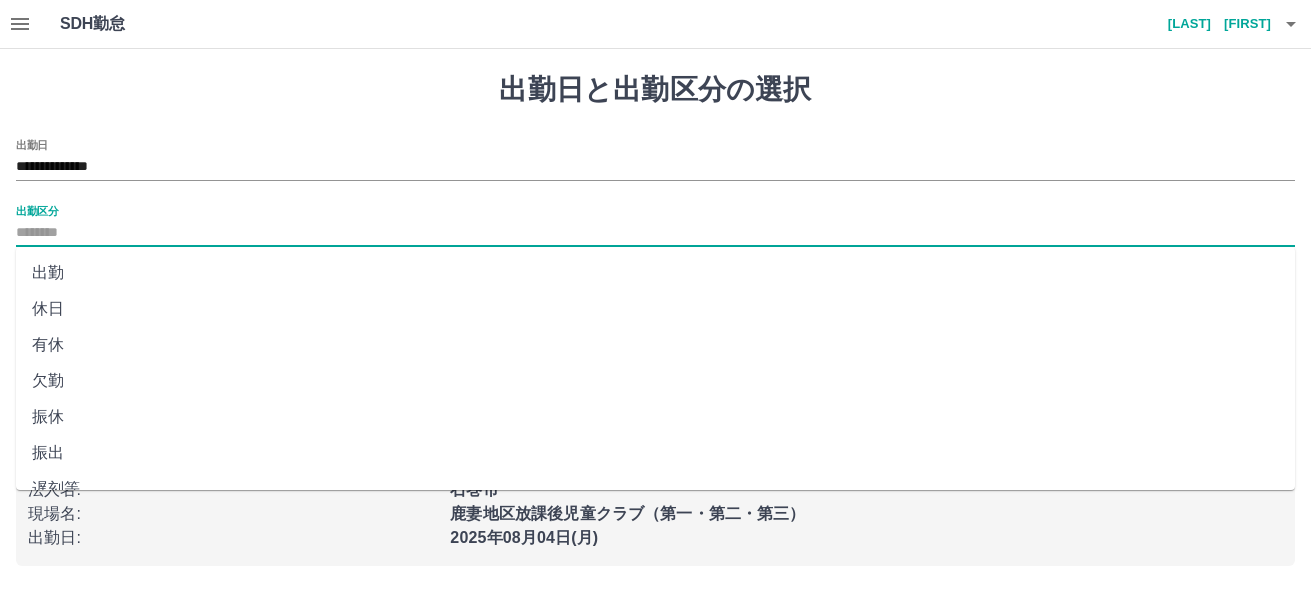 click on "出勤区分" at bounding box center (655, 233) 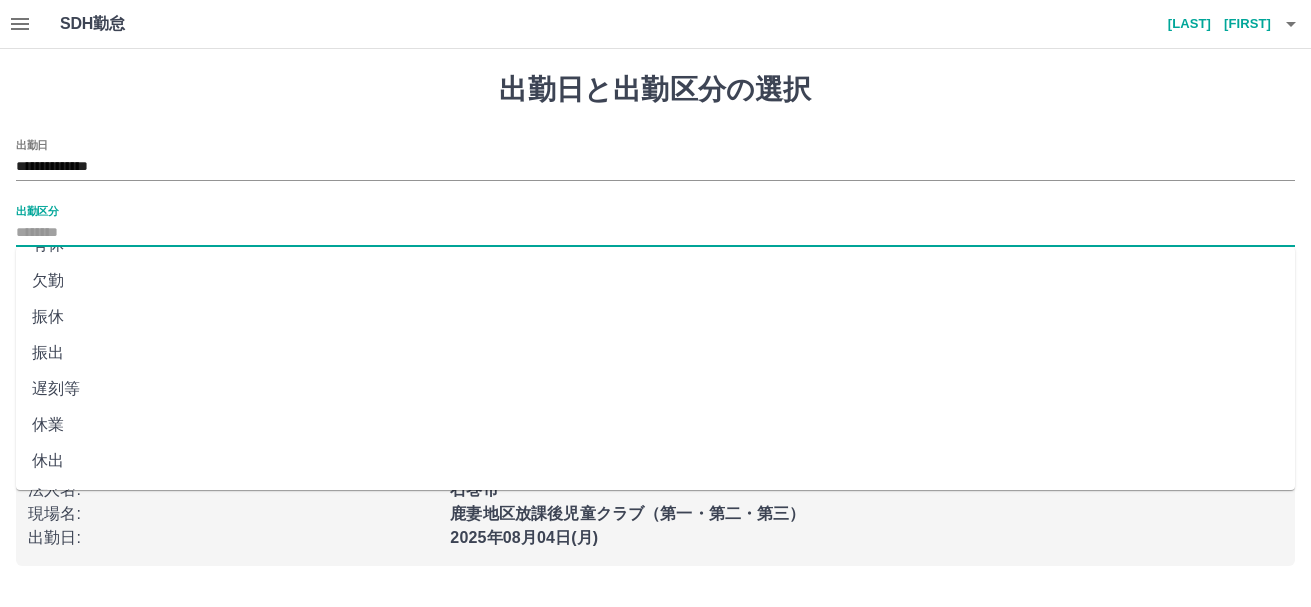 scroll, scrollTop: 0, scrollLeft: 0, axis: both 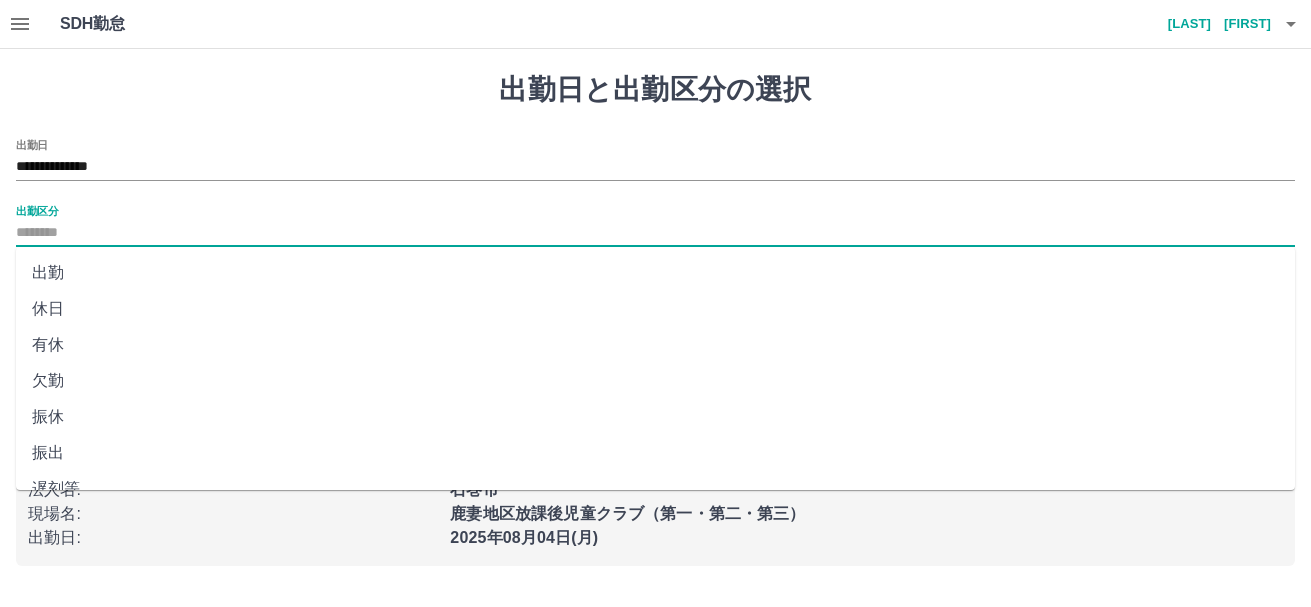click on "有休" at bounding box center [655, 345] 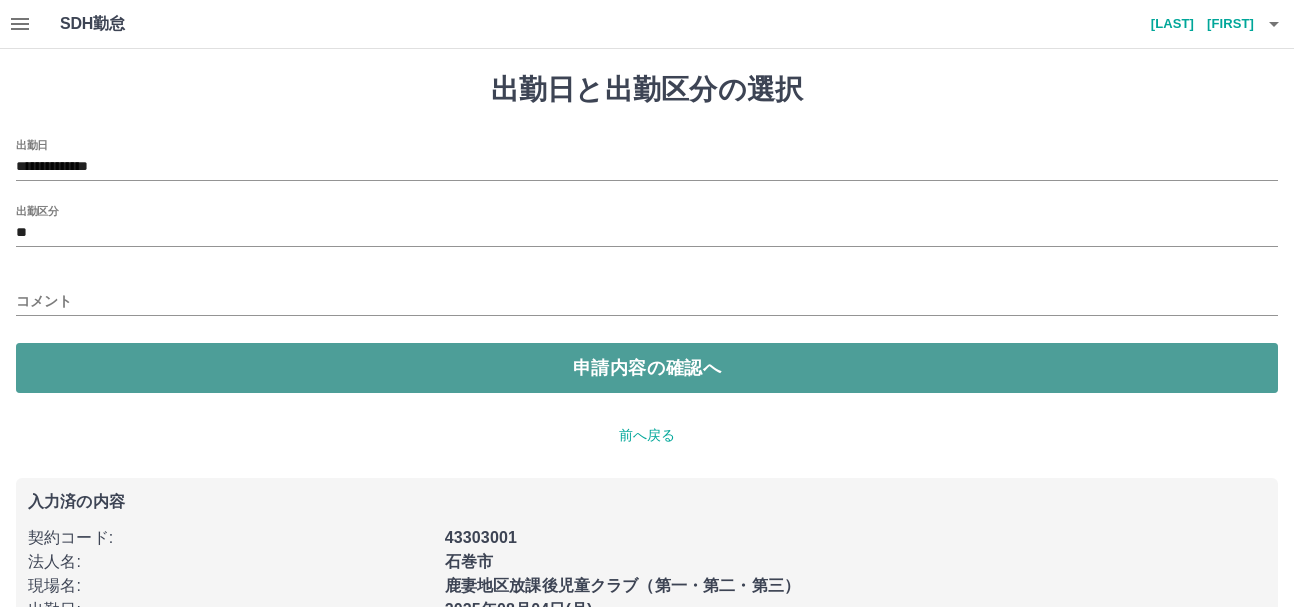drag, startPoint x: 509, startPoint y: 360, endPoint x: 498, endPoint y: 372, distance: 16.27882 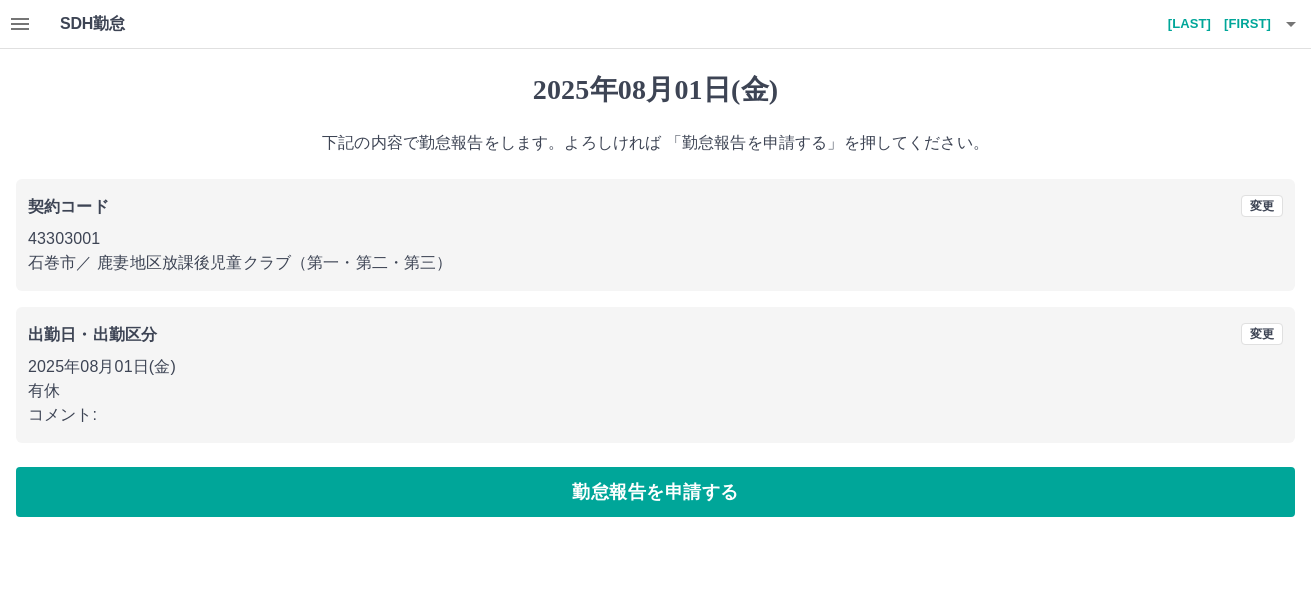 click on "有休" at bounding box center [655, 391] 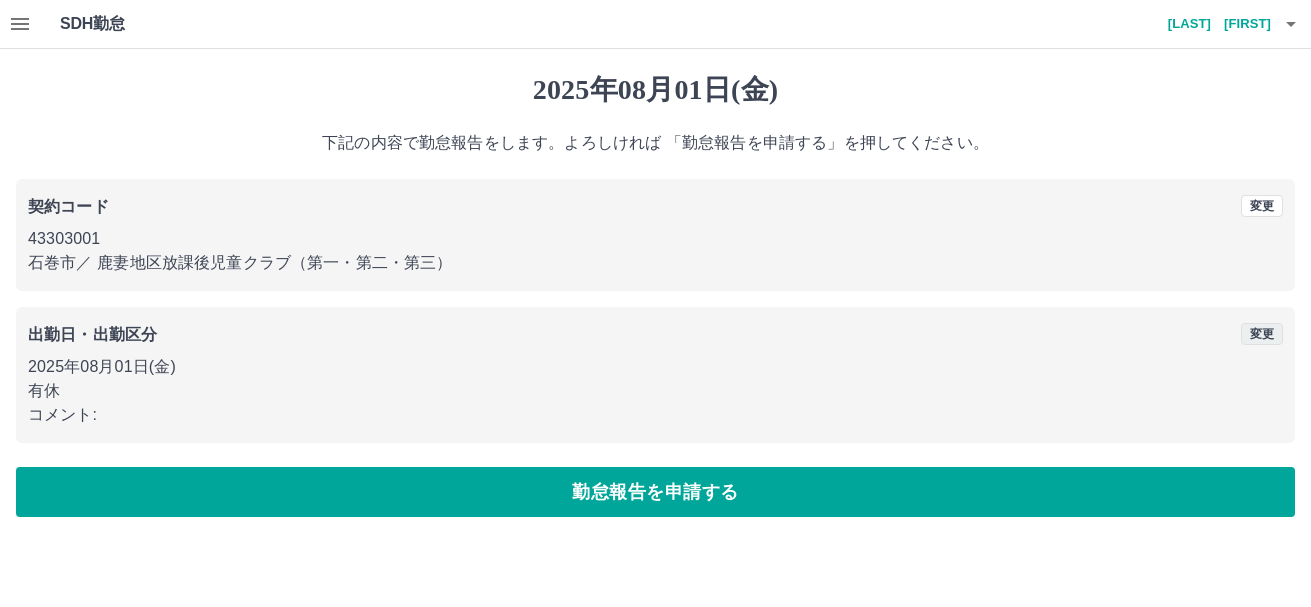 click on "変更" at bounding box center (1262, 334) 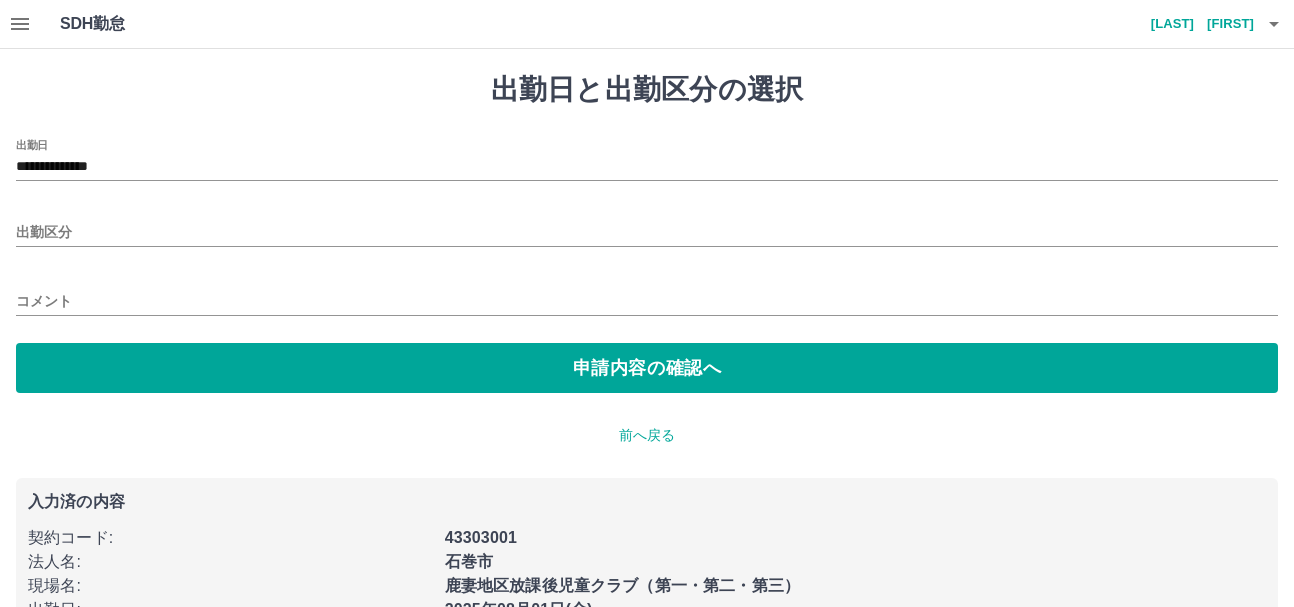 type on "**********" 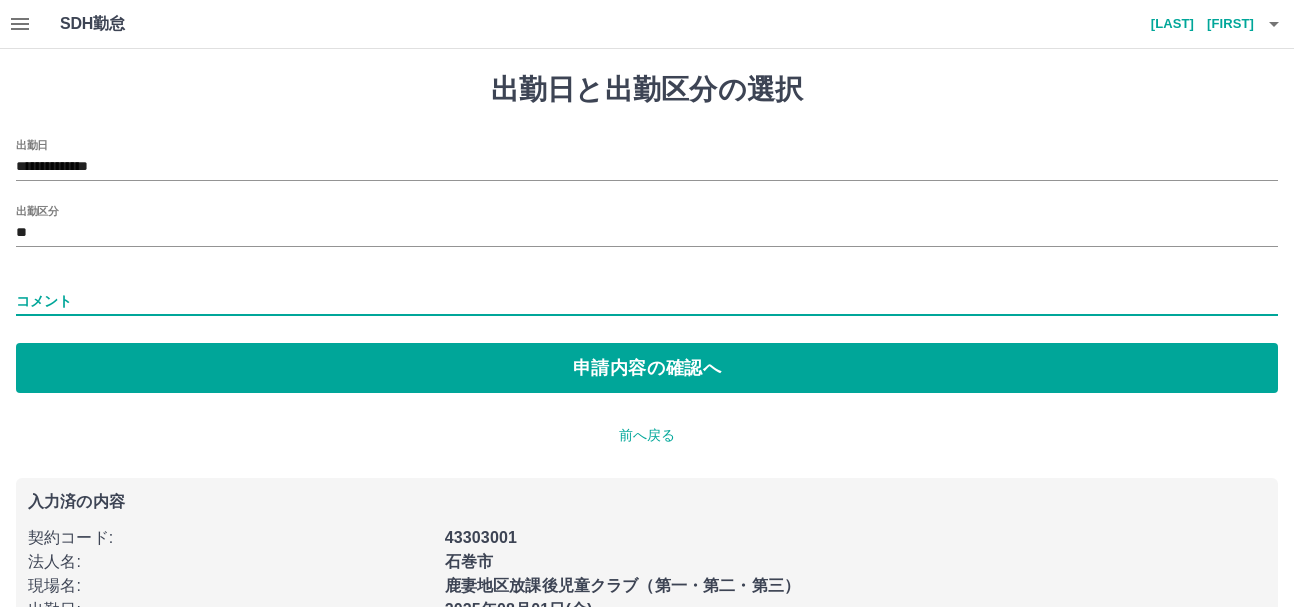 click on "コメント" at bounding box center (647, 301) 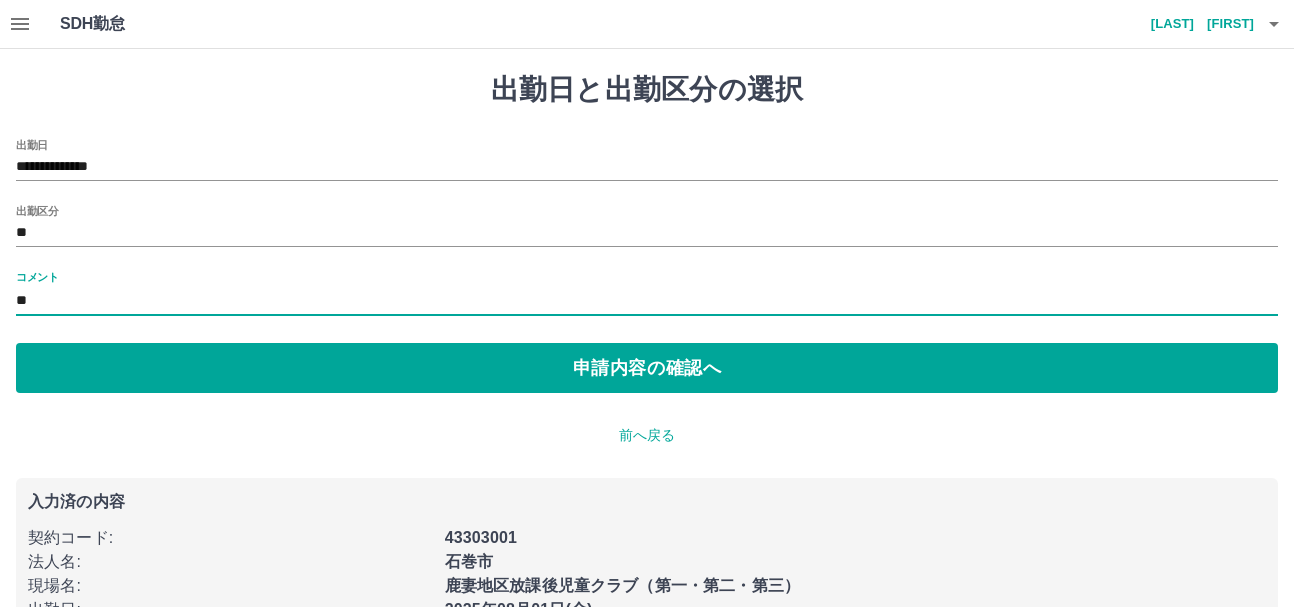 type on "*" 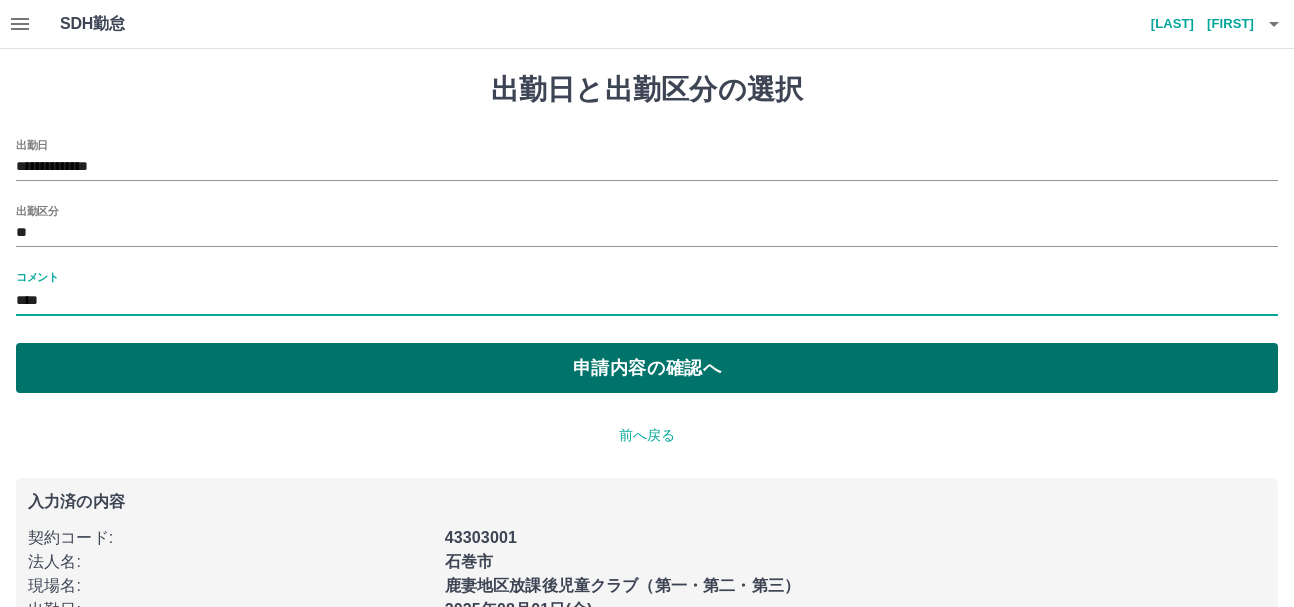 type on "****" 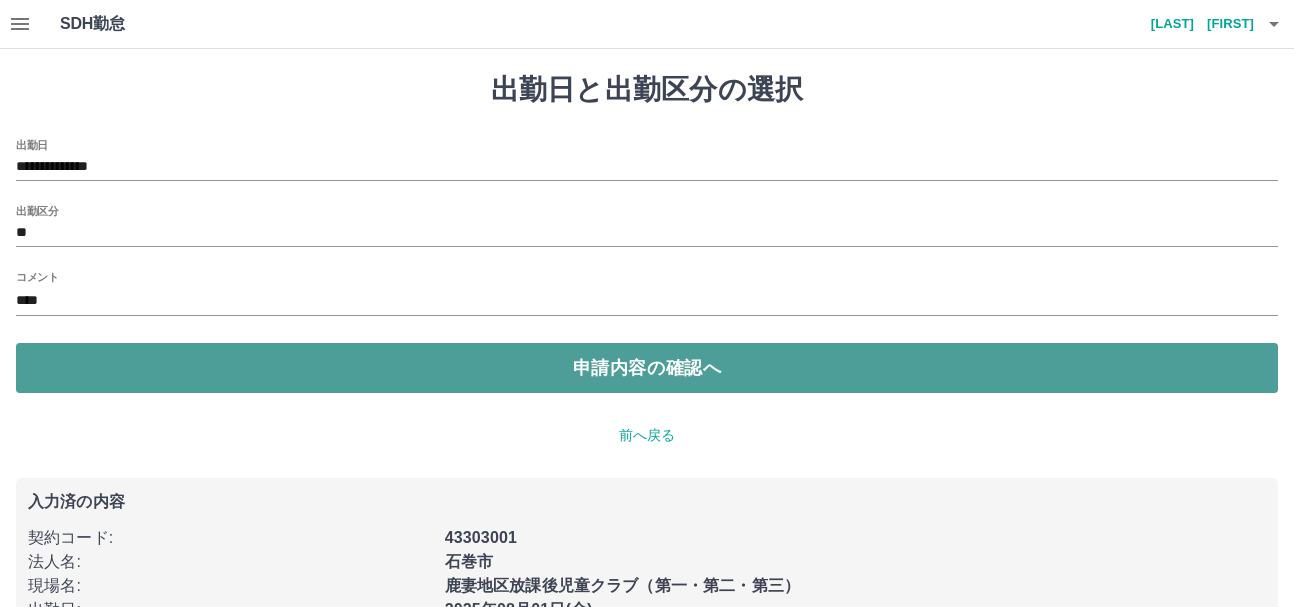 click on "申請内容の確認へ" at bounding box center [647, 368] 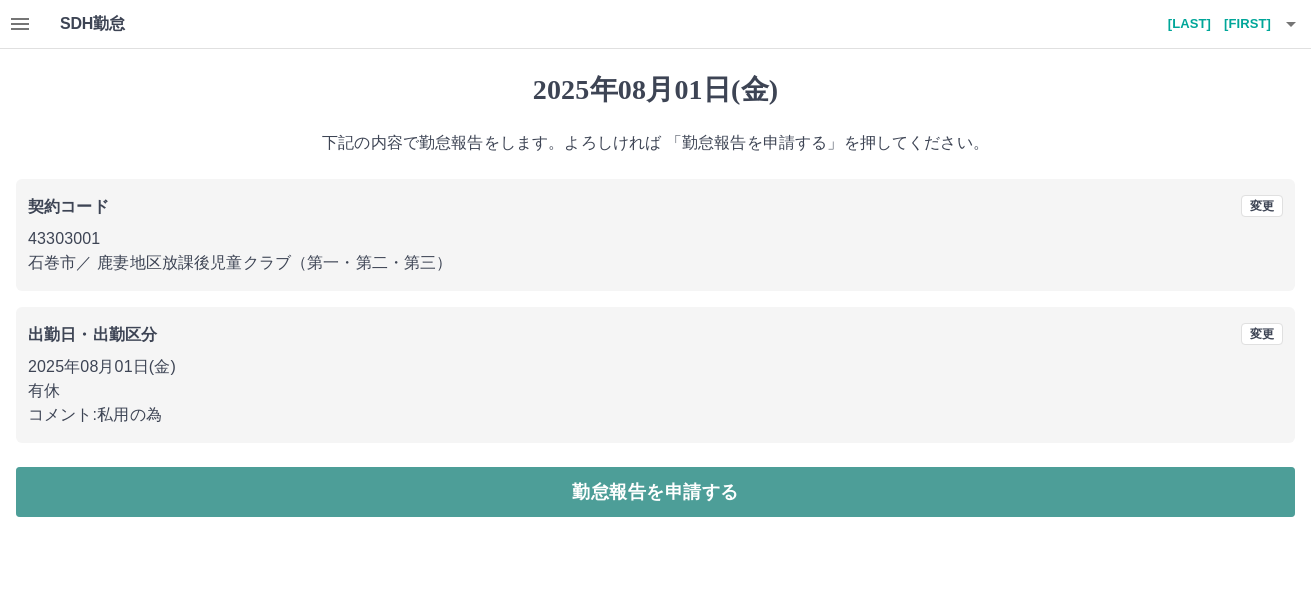 click on "勤怠報告を申請する" at bounding box center (655, 492) 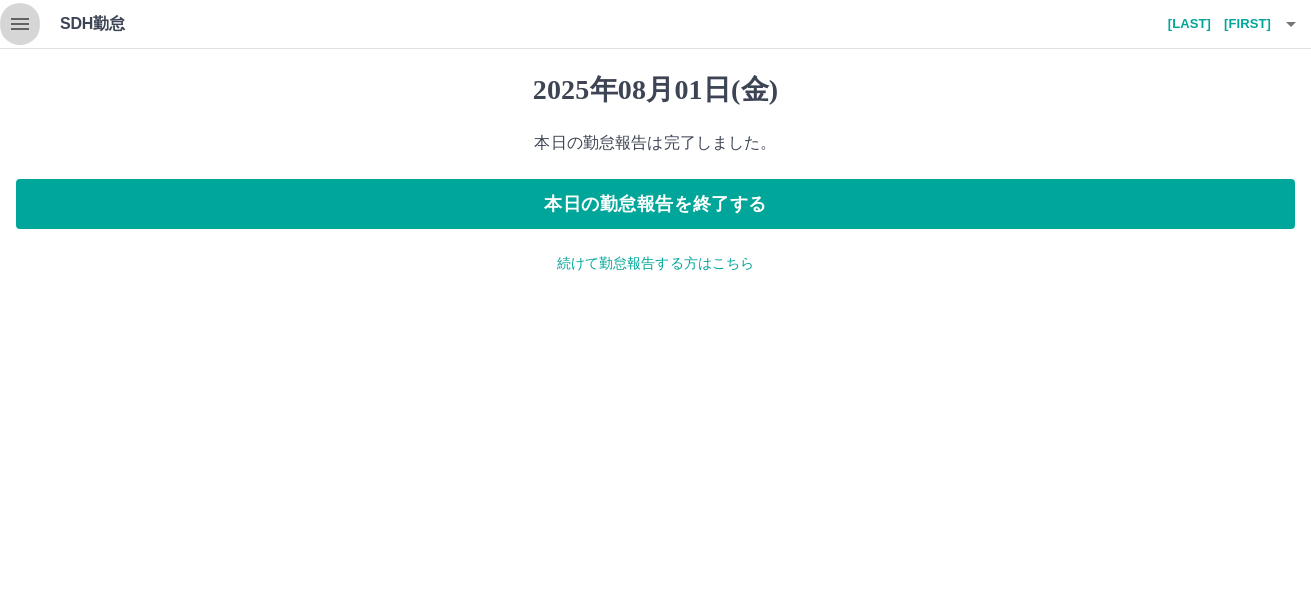 click 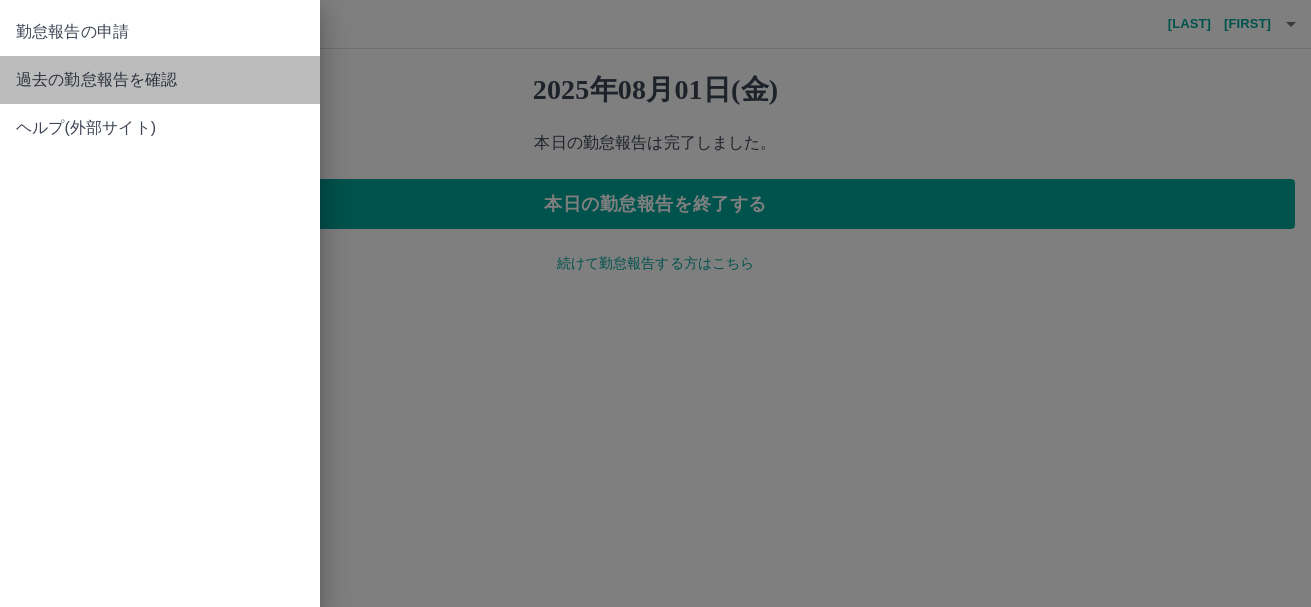 click on "過去の勤怠報告を確認" at bounding box center (160, 80) 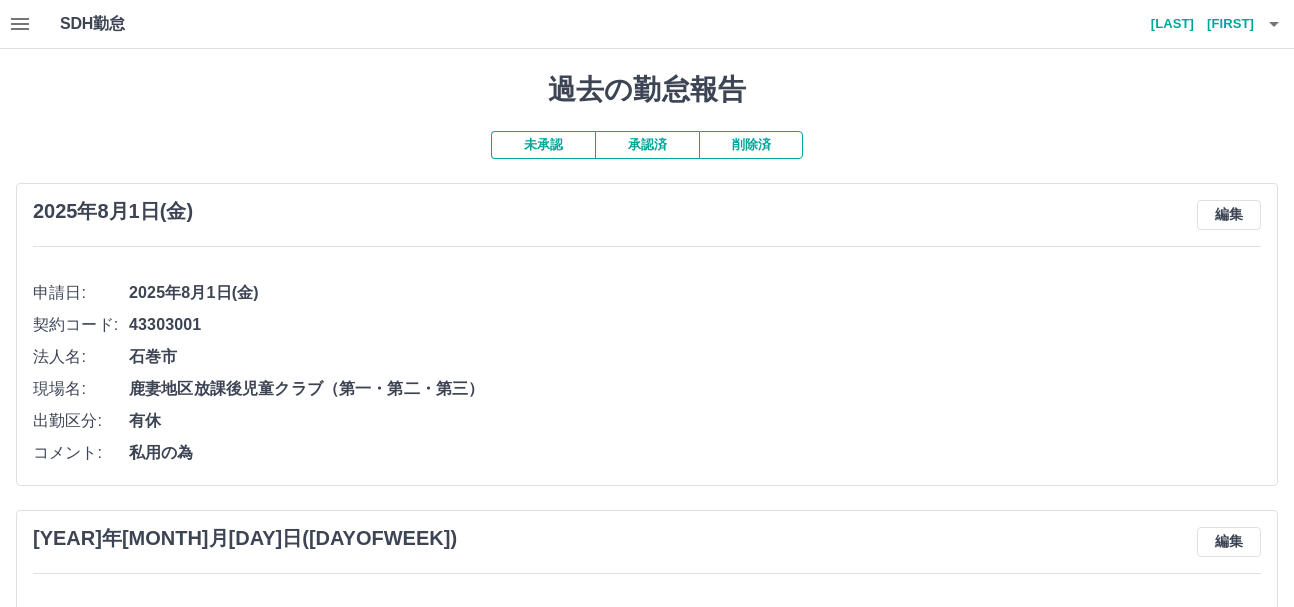 click 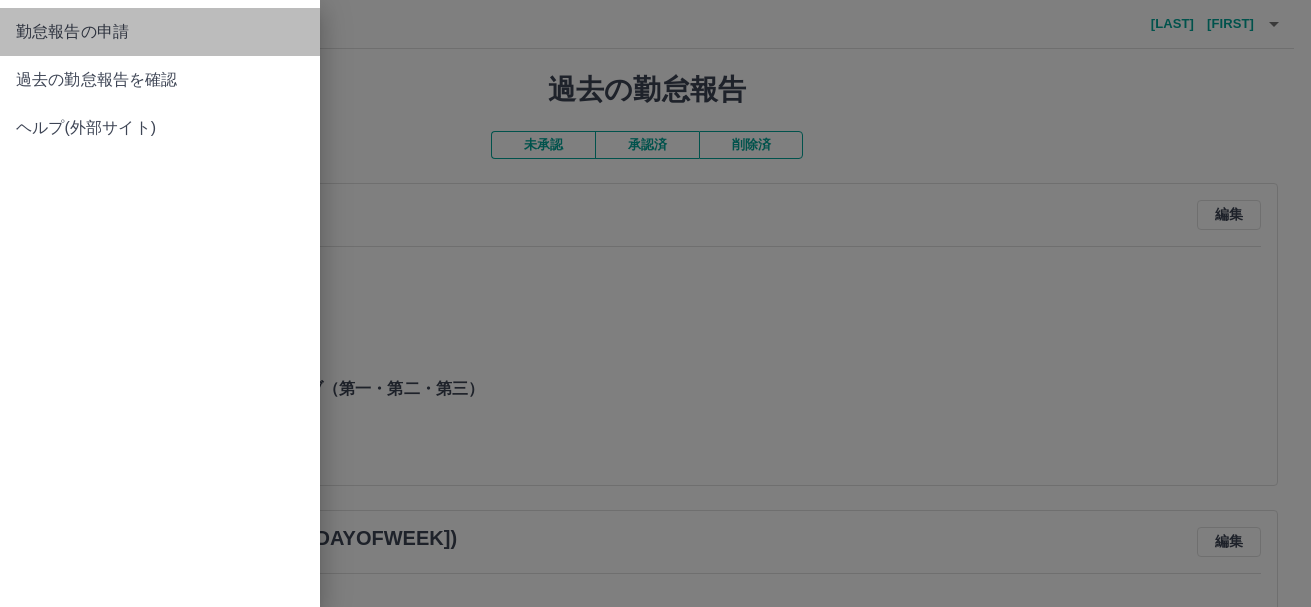 click on "勤怠報告の申請" at bounding box center [160, 32] 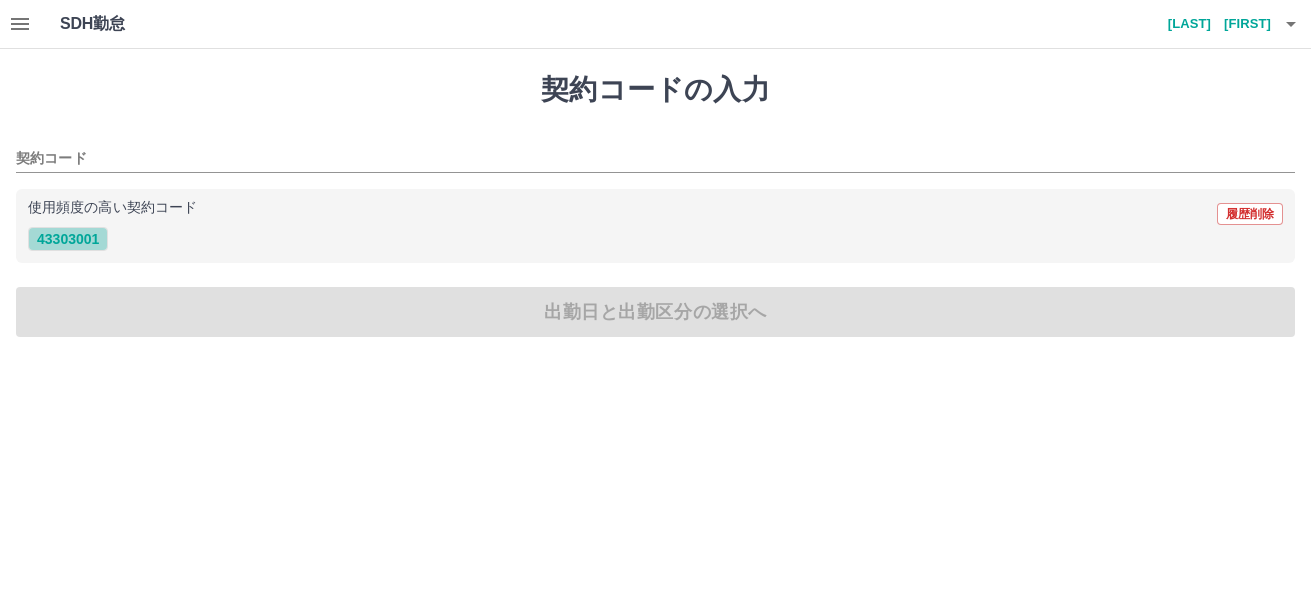 click on "43303001" at bounding box center [68, 239] 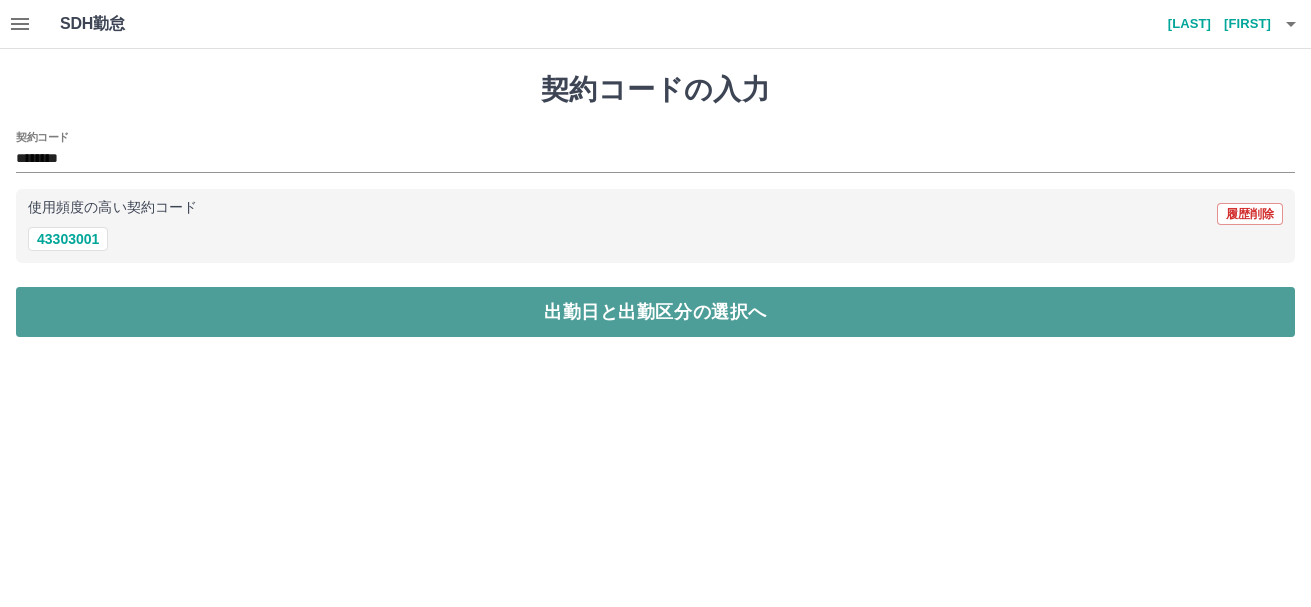 click on "出勤日と出勤区分の選択へ" at bounding box center (655, 312) 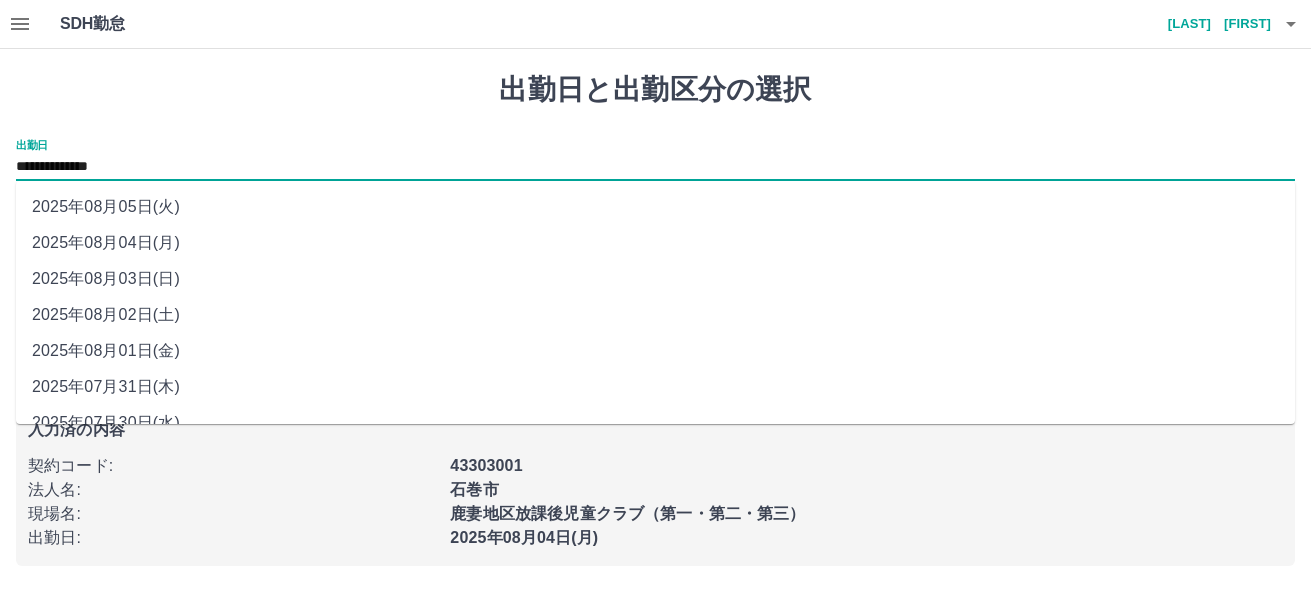 click on "**********" at bounding box center (655, 167) 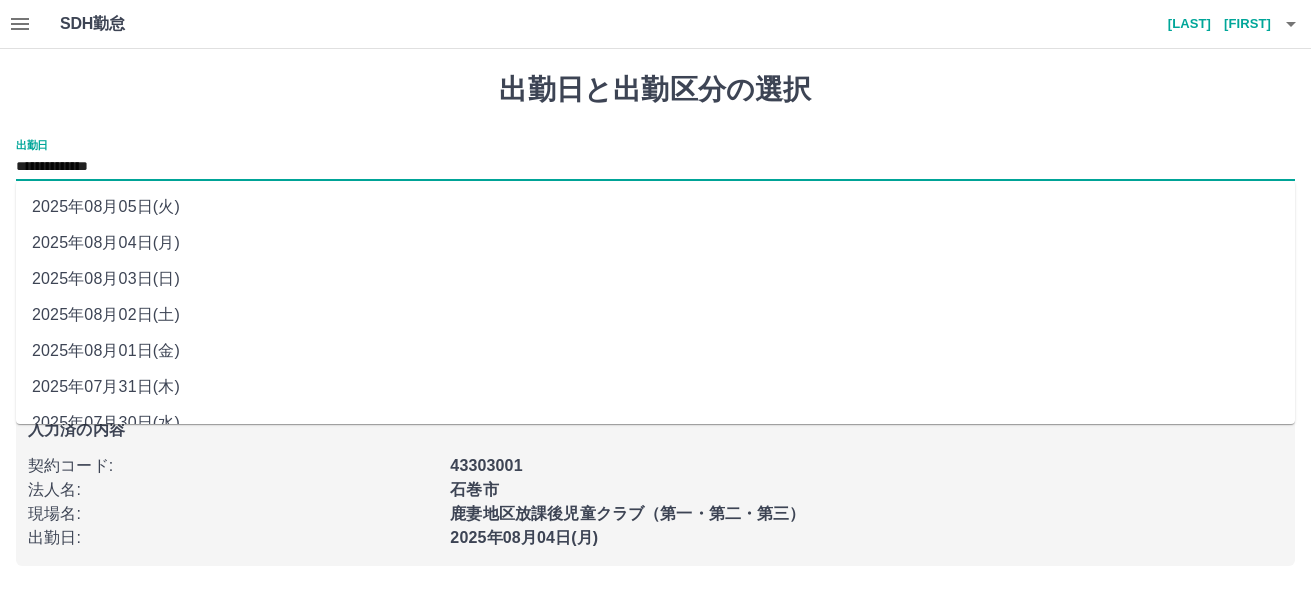 click on "2025年08月02日(土)" at bounding box center (655, 315) 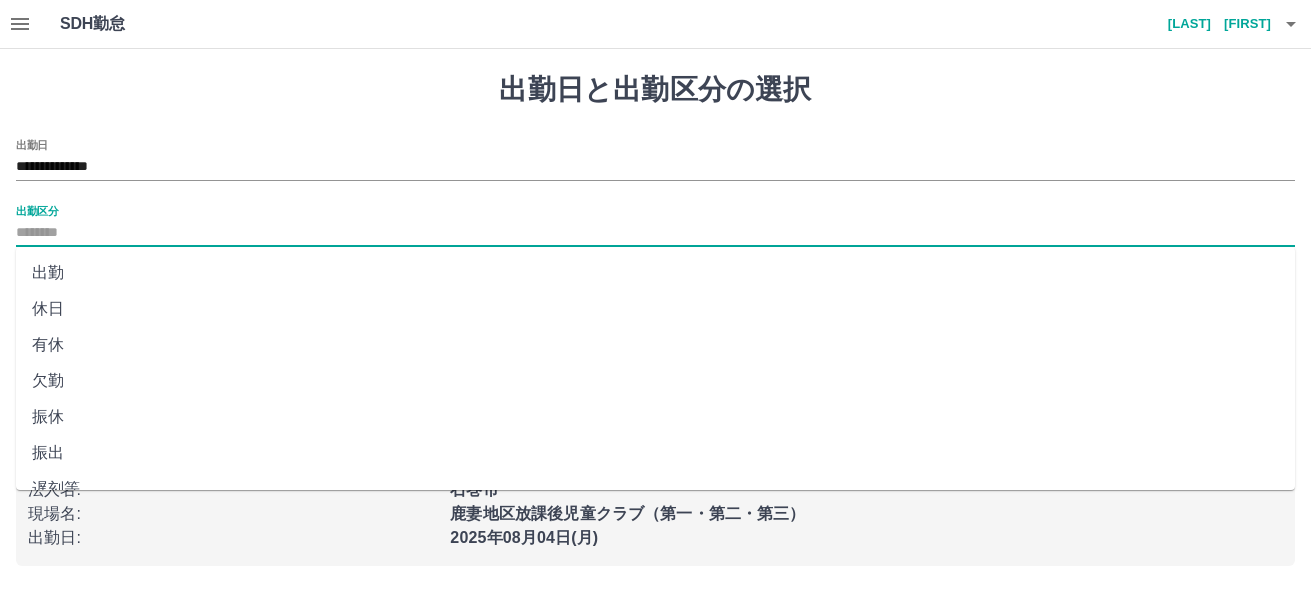 click on "出勤区分" at bounding box center (655, 233) 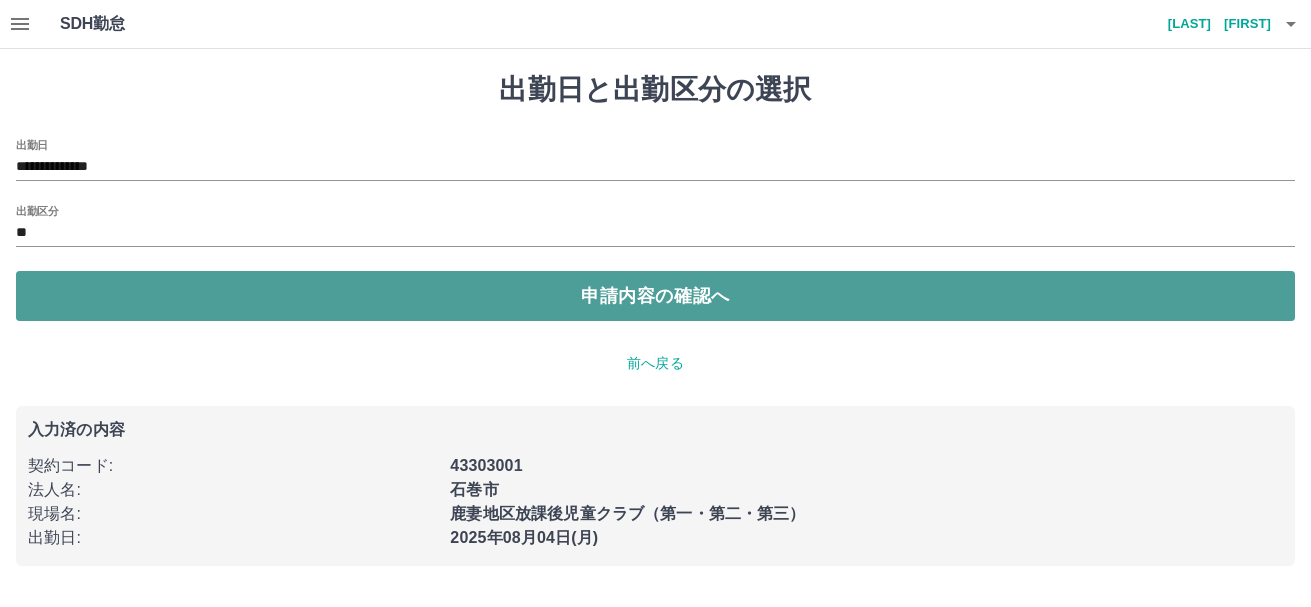 click on "申請内容の確認へ" at bounding box center (655, 296) 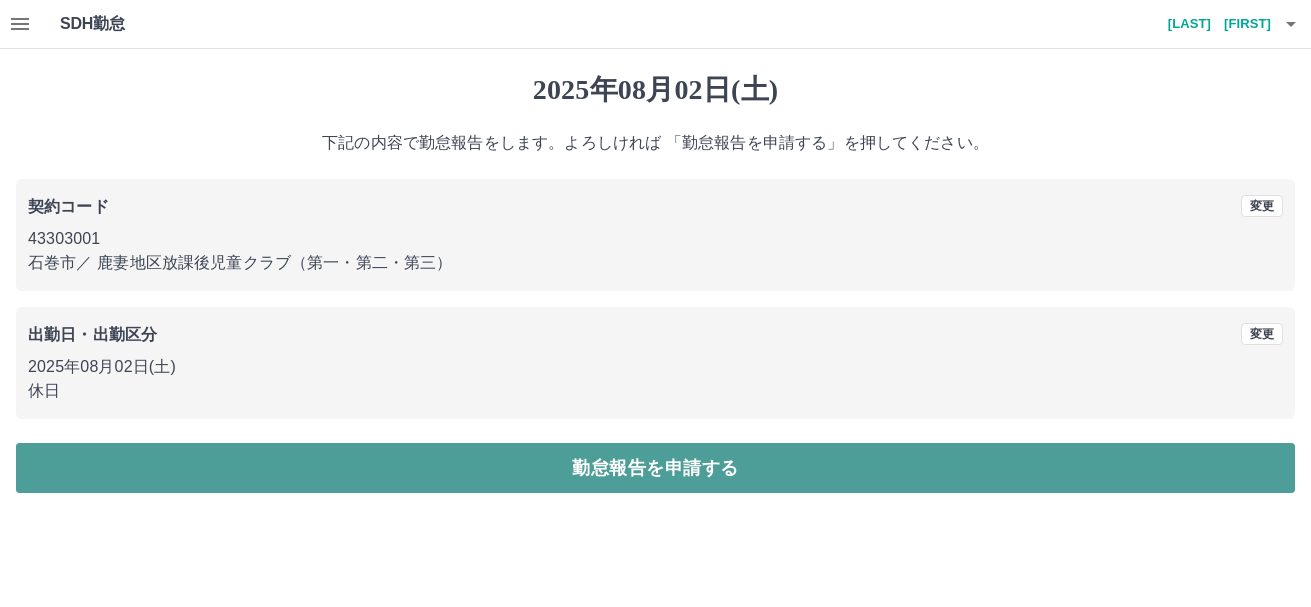 click on "勤怠報告を申請する" at bounding box center (655, 468) 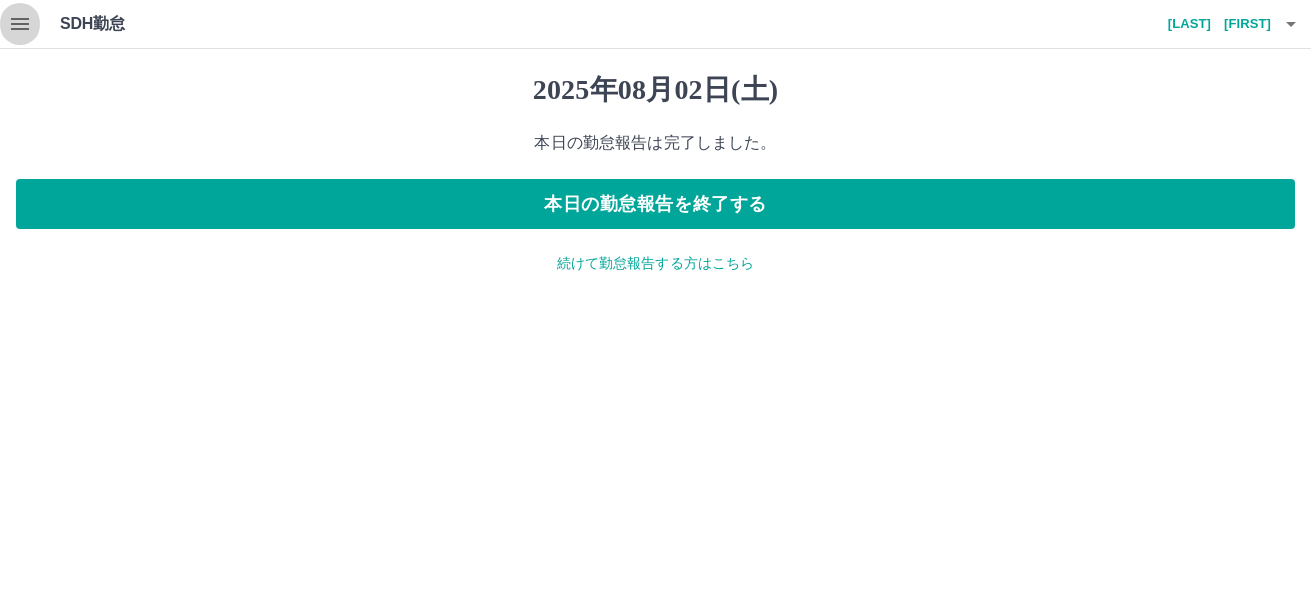 click 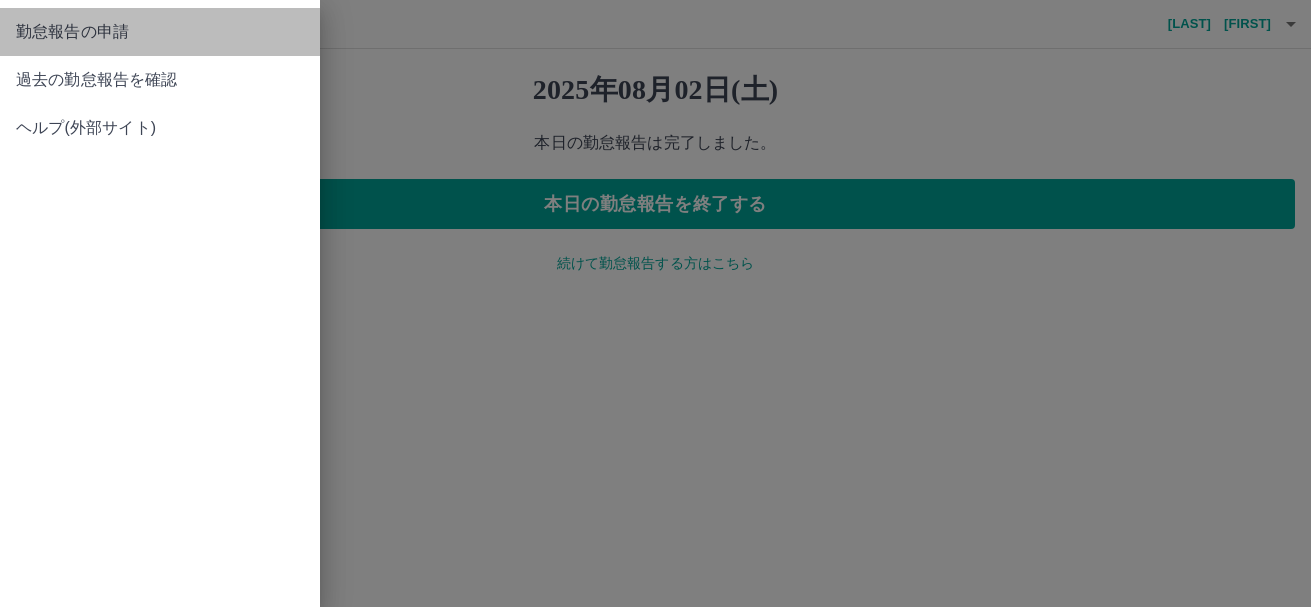 click on "勤怠報告の申請" at bounding box center [160, 32] 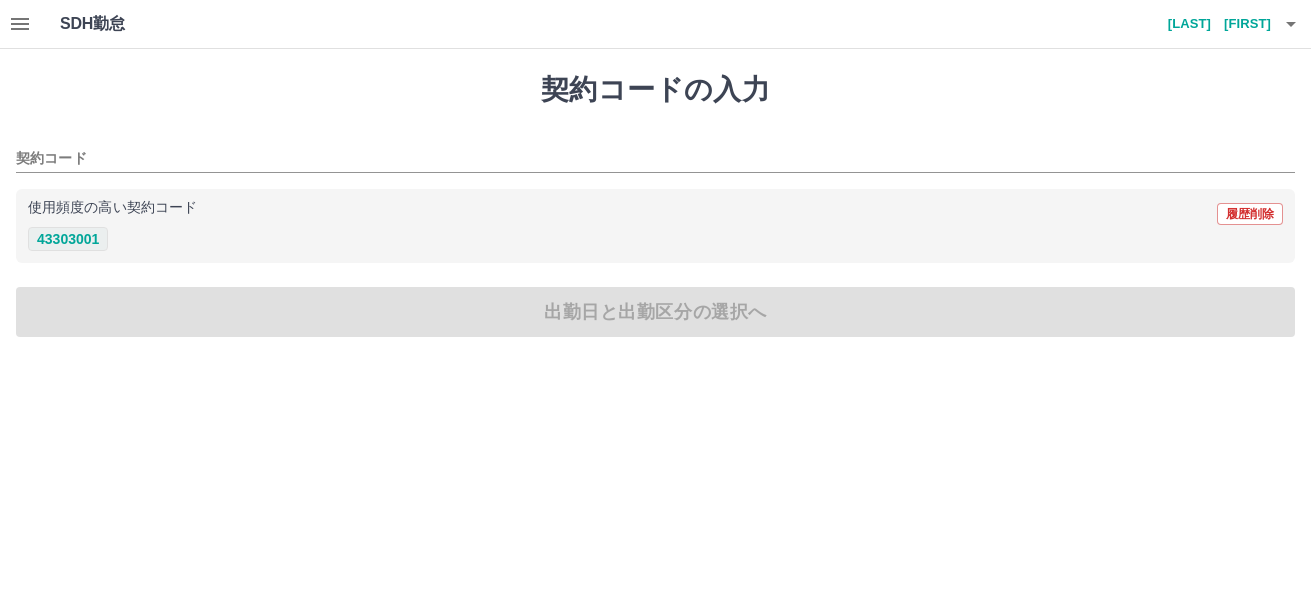 click on "43303001" at bounding box center (68, 239) 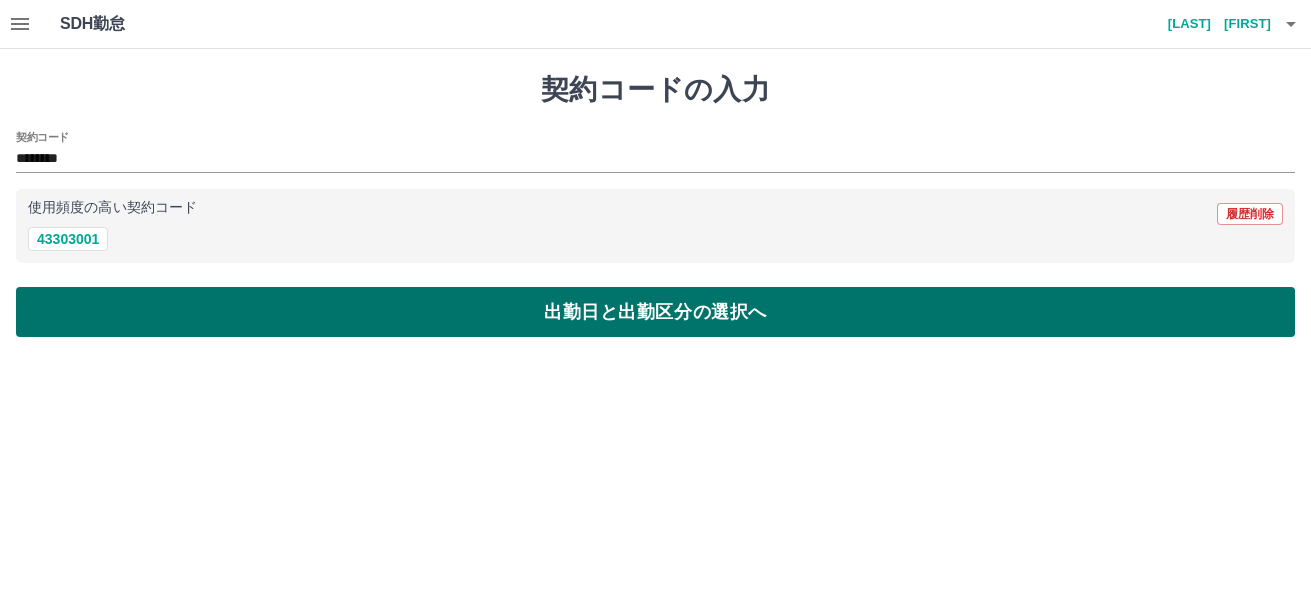 click on "出勤日と出勤区分の選択へ" at bounding box center [655, 312] 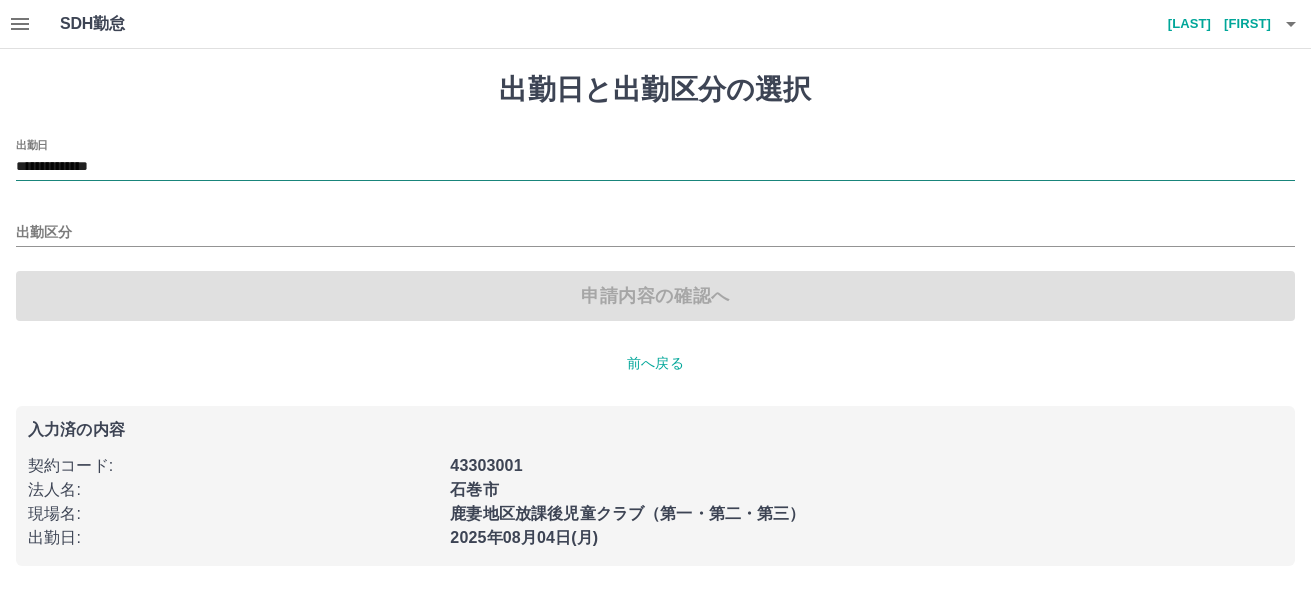 click on "**********" at bounding box center [655, 167] 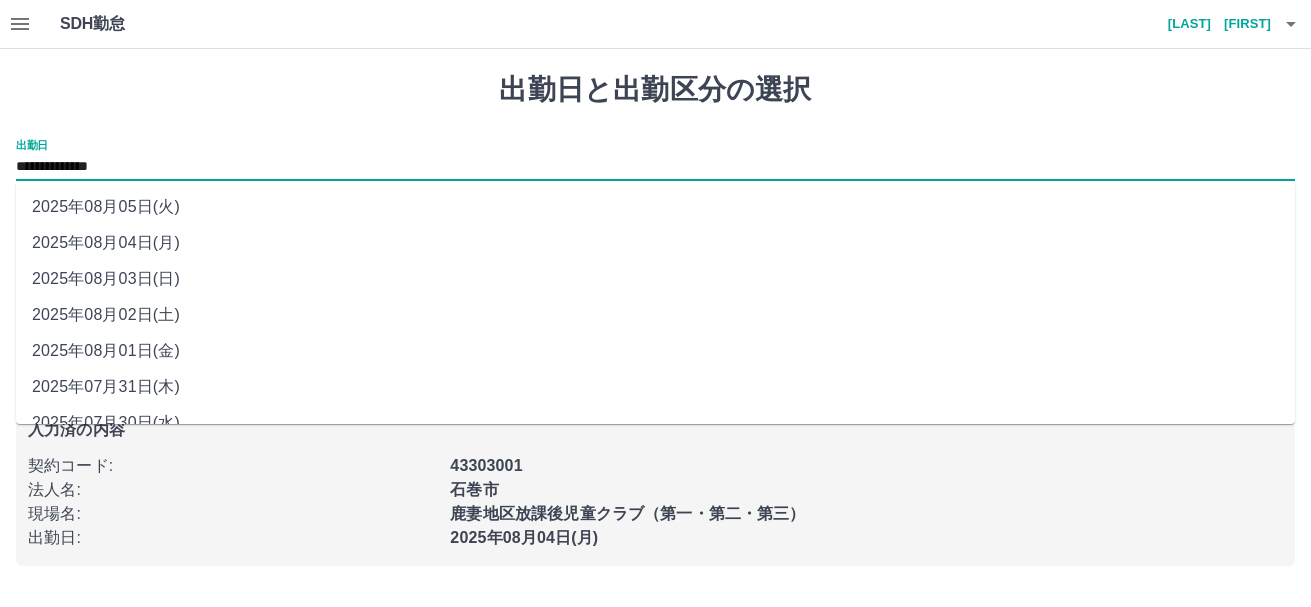 click on "2025年08月03日(日)" at bounding box center (655, 279) 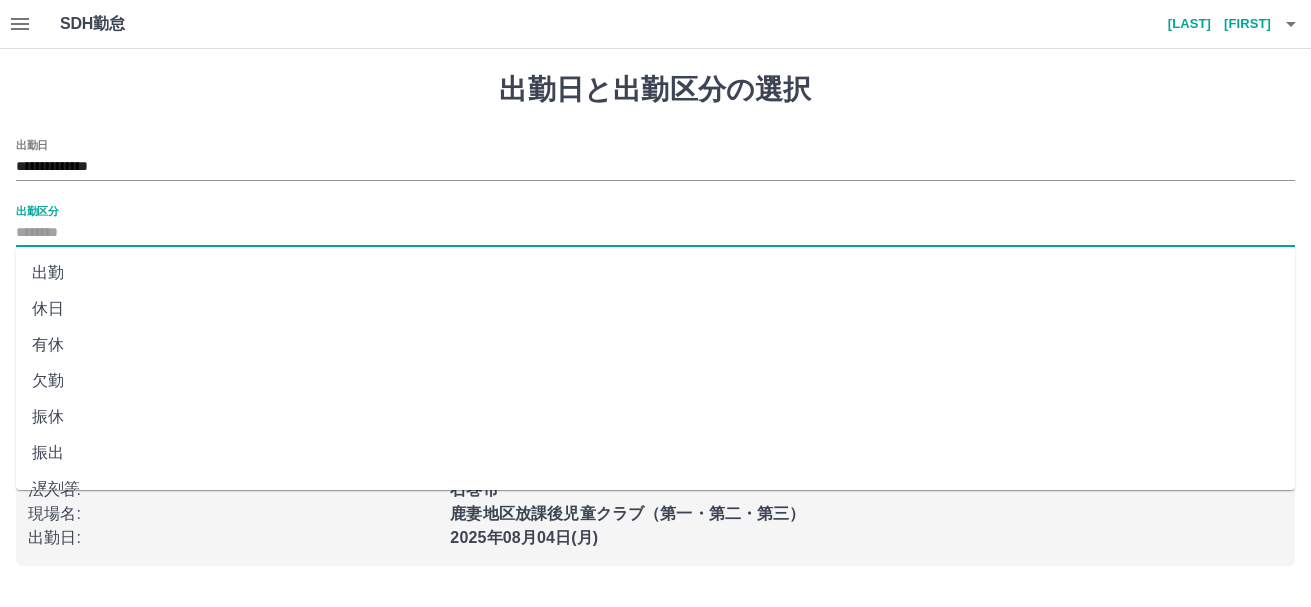 click on "出勤区分" at bounding box center [655, 233] 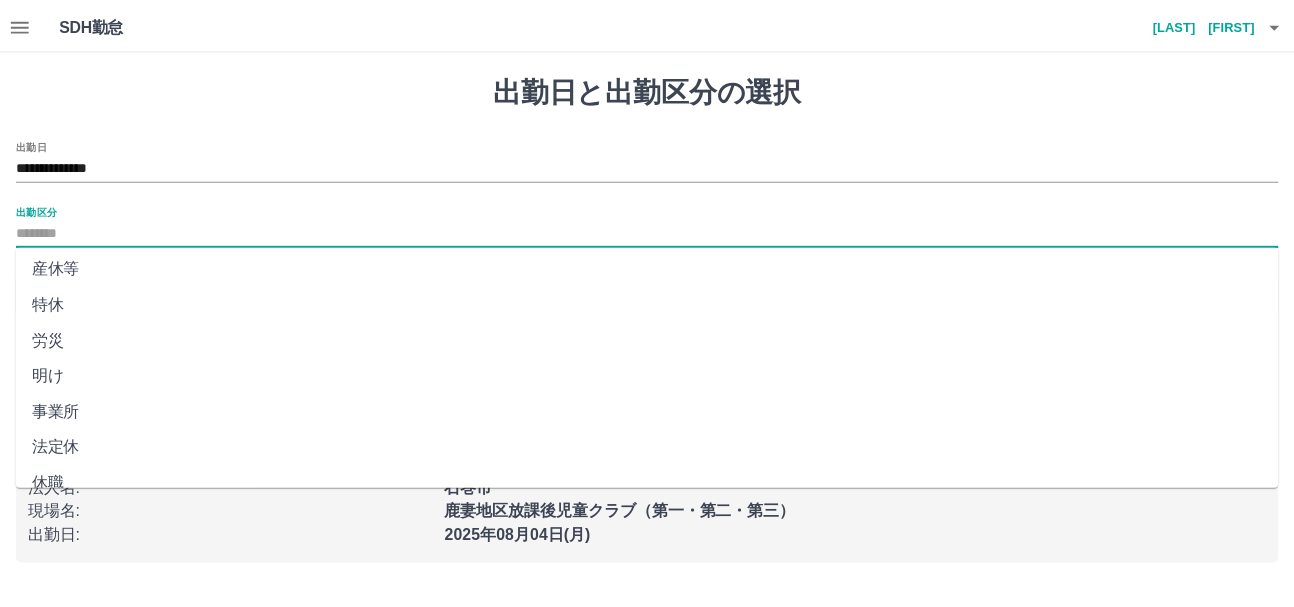 scroll, scrollTop: 421, scrollLeft: 0, axis: vertical 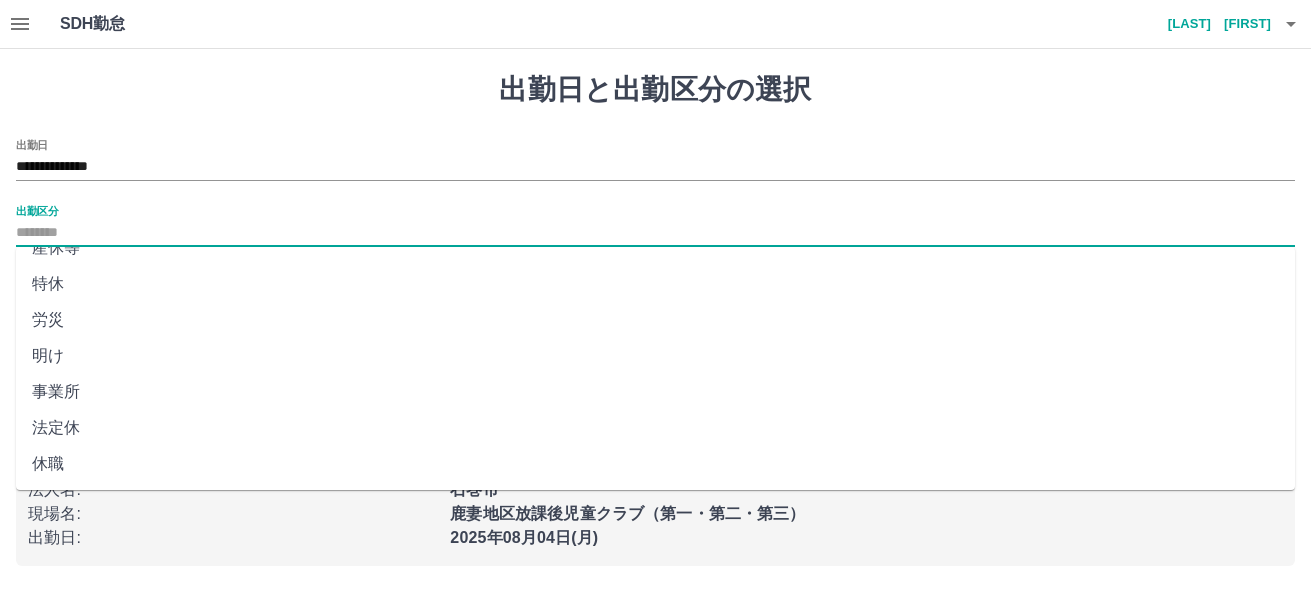 click on "法定休" at bounding box center [655, 428] 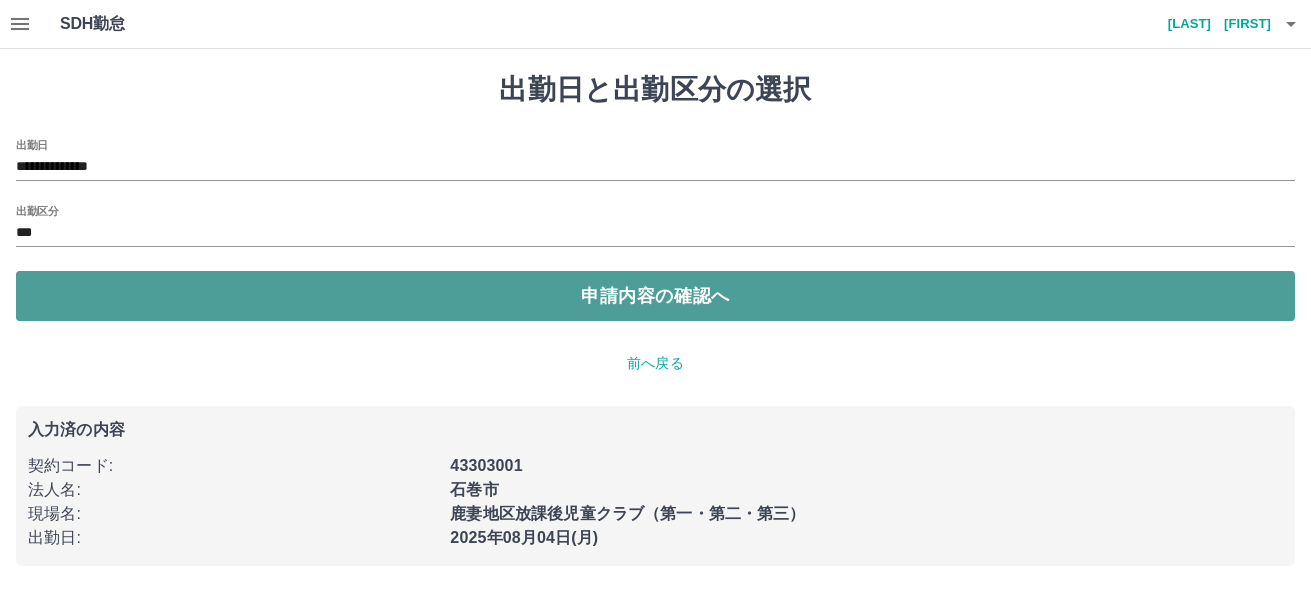 click on "申請内容の確認へ" at bounding box center (655, 296) 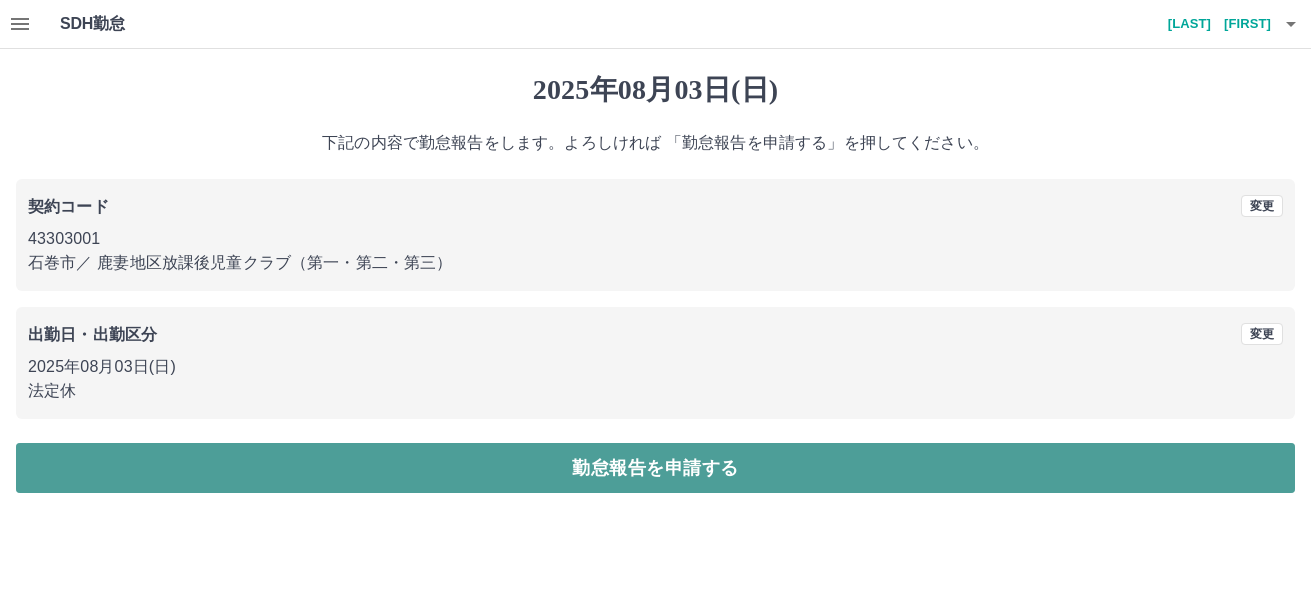 click on "勤怠報告を申請する" at bounding box center [655, 468] 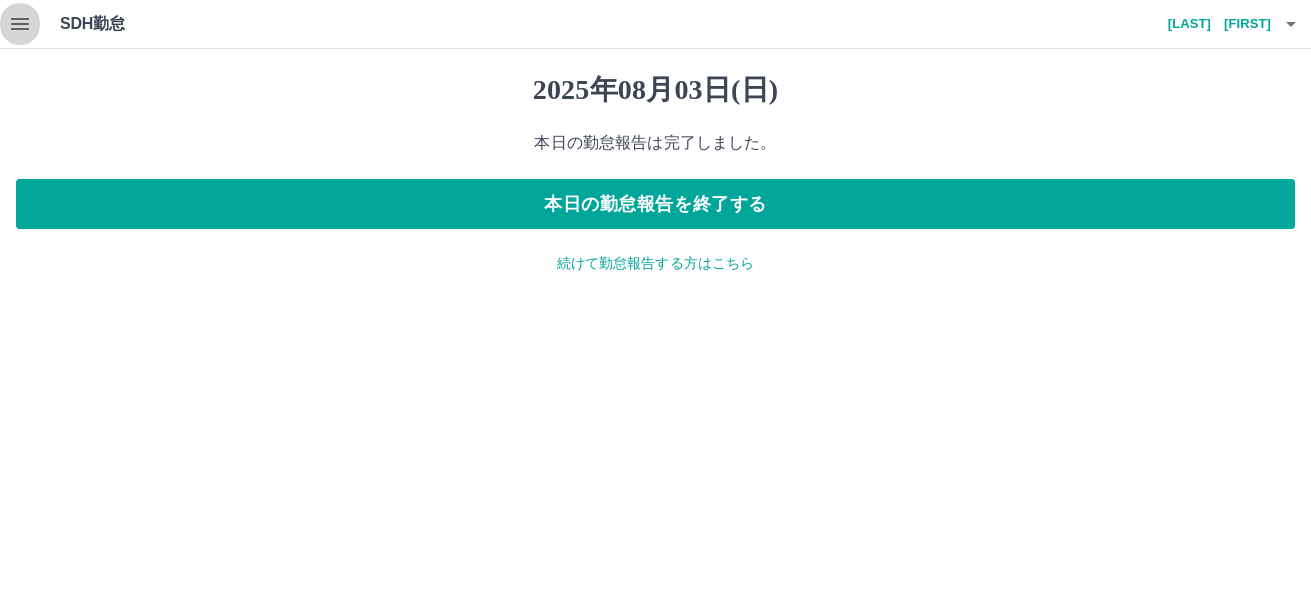 click 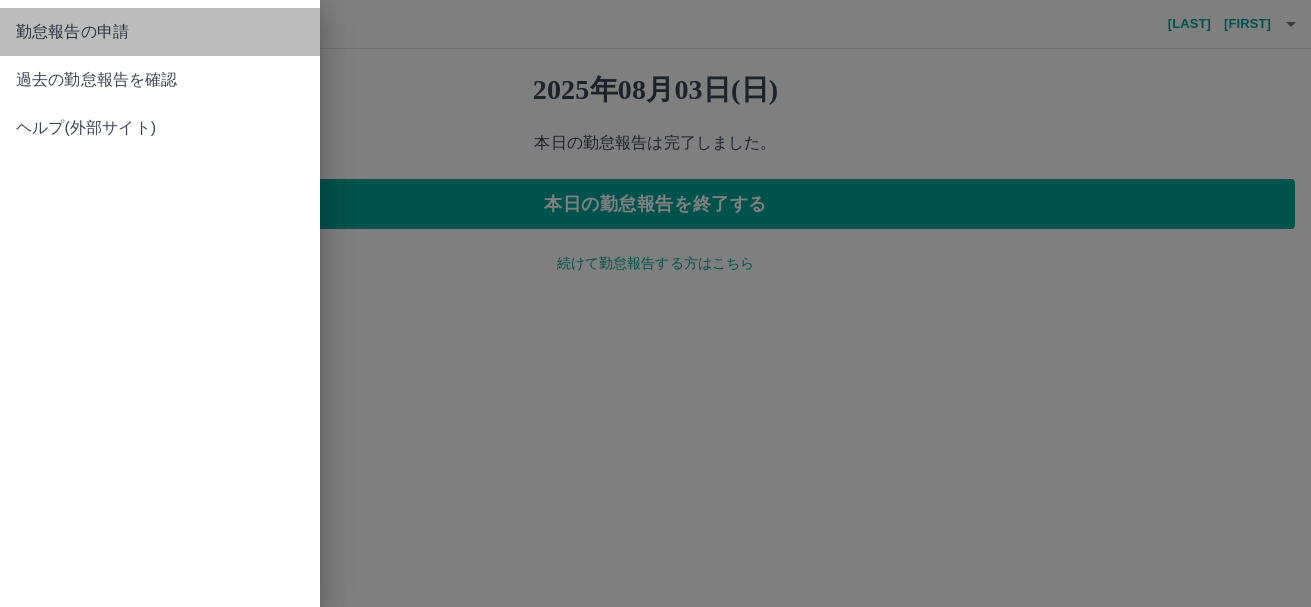click on "勤怠報告の申請" at bounding box center [160, 32] 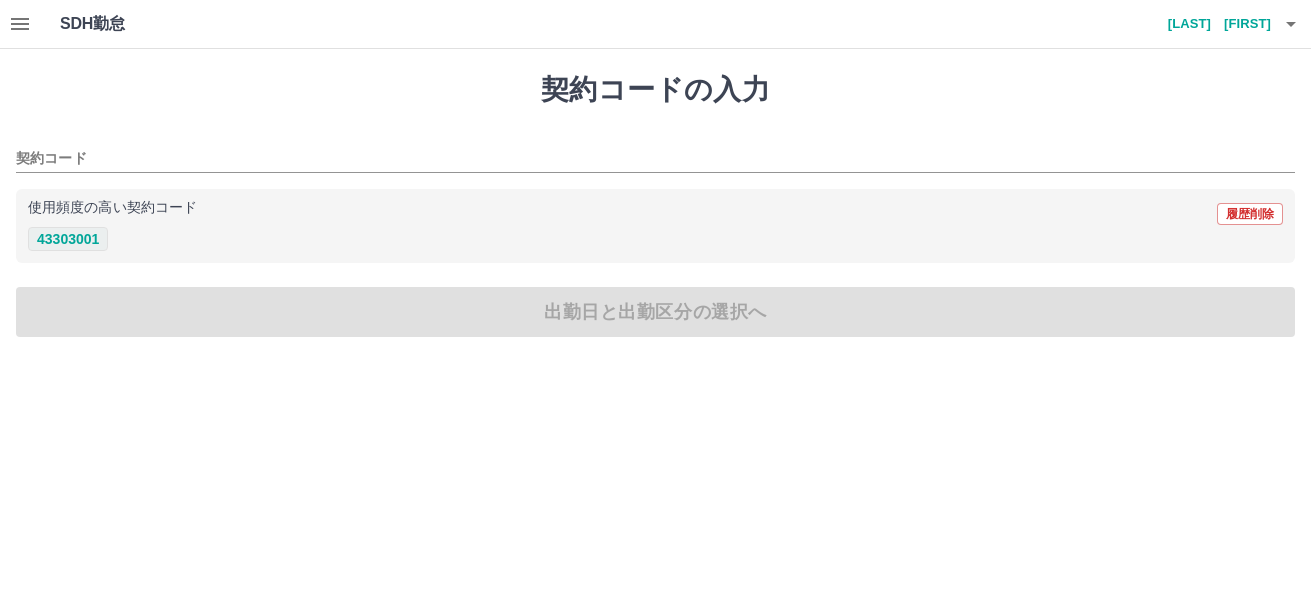 click on "43303001" at bounding box center (68, 239) 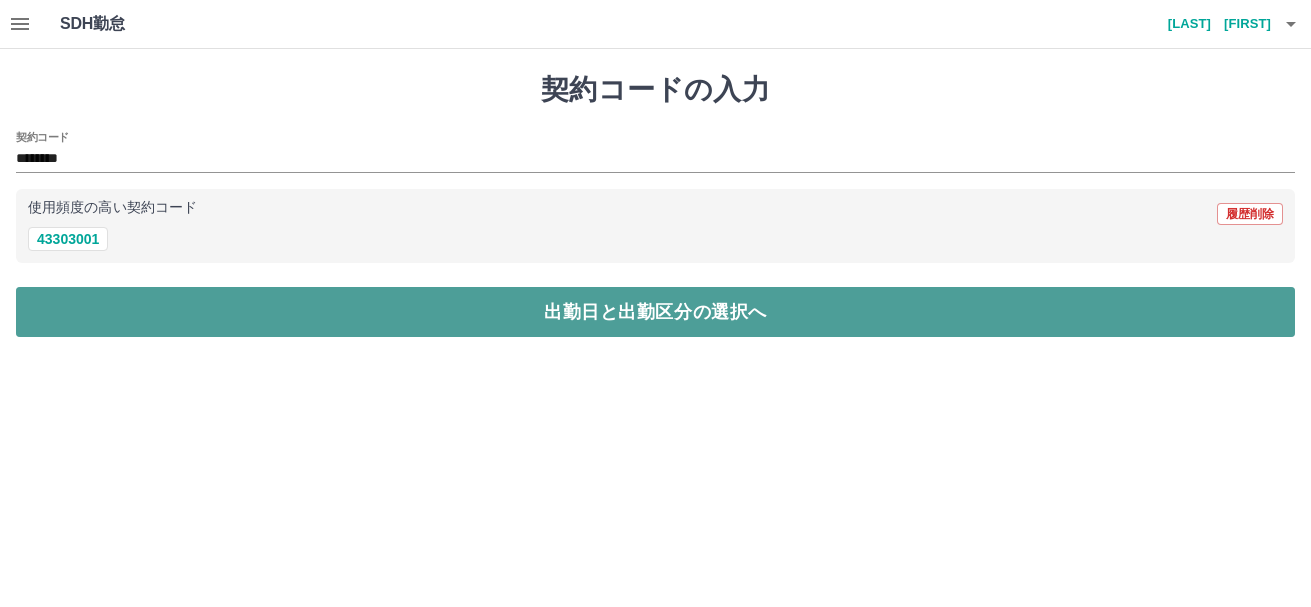 click on "出勤日と出勤区分の選択へ" at bounding box center (655, 312) 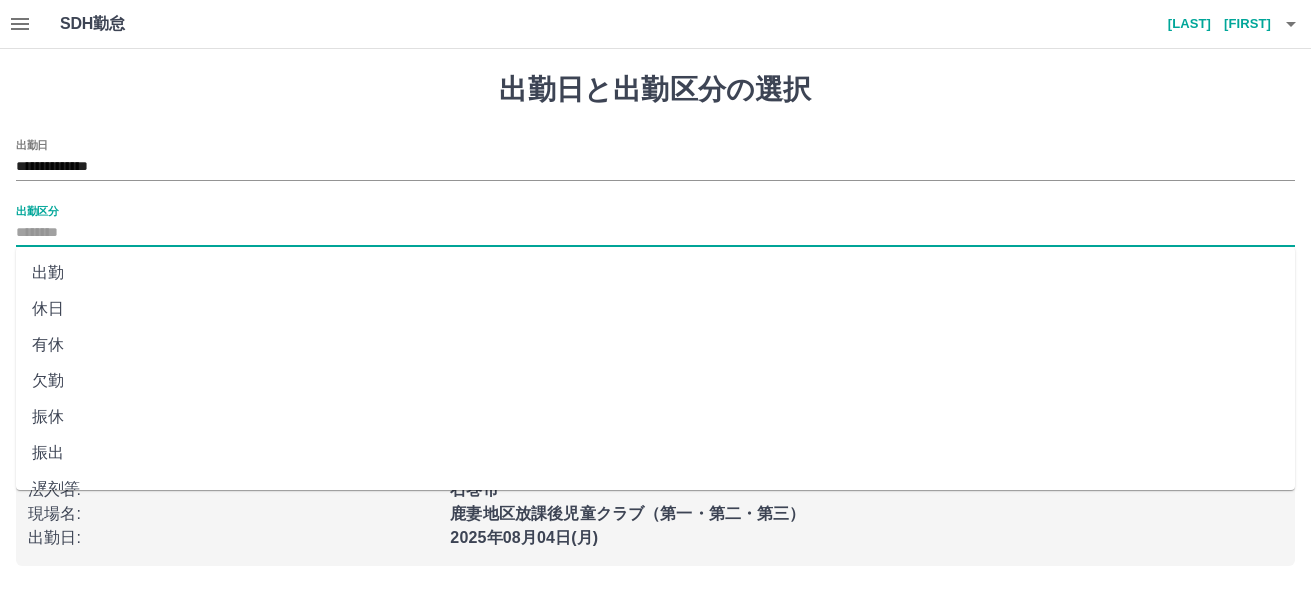 click on "出勤区分" at bounding box center (655, 233) 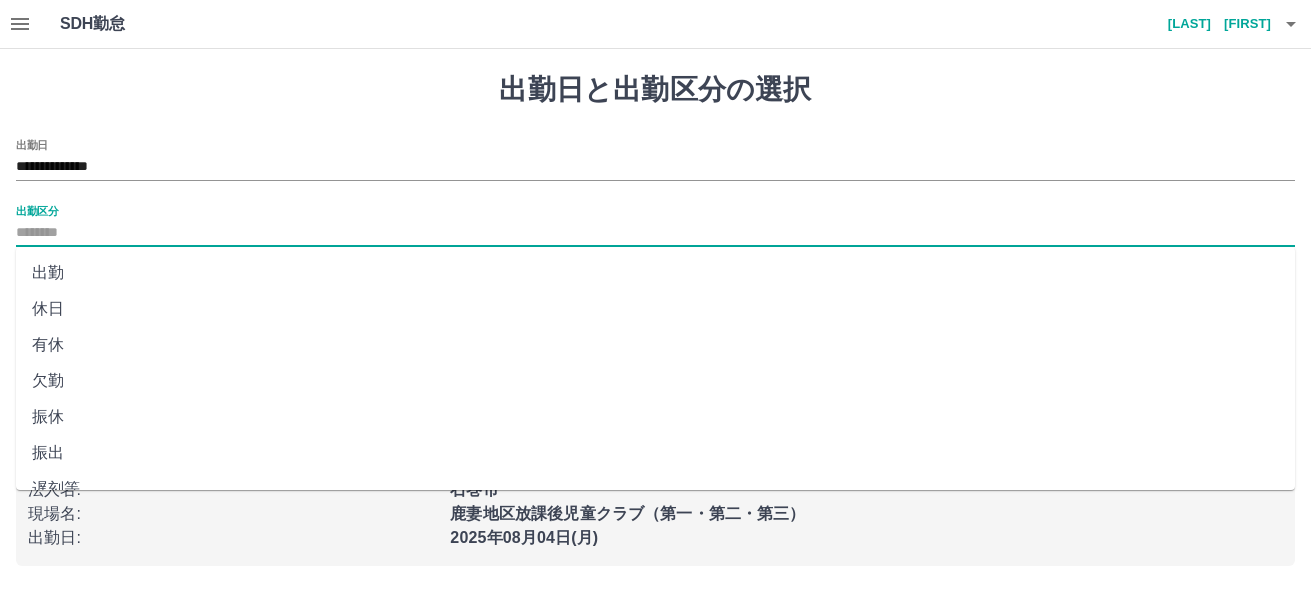 click on "出勤" at bounding box center [655, 273] 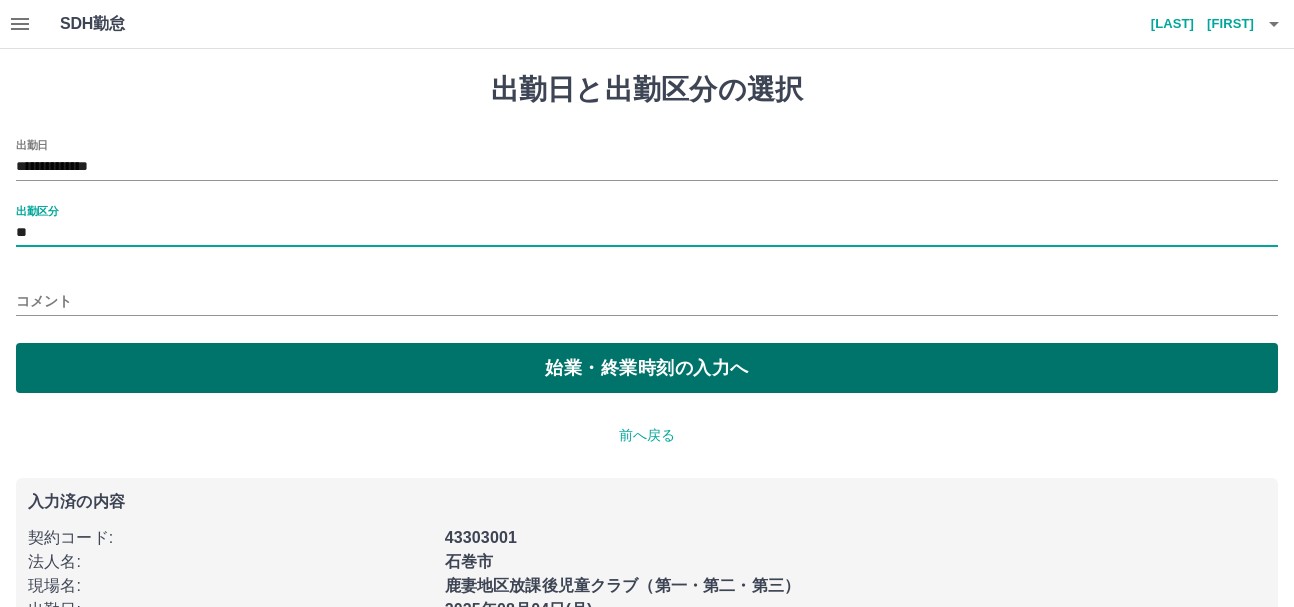 click on "始業・終業時刻の入力へ" at bounding box center [647, 368] 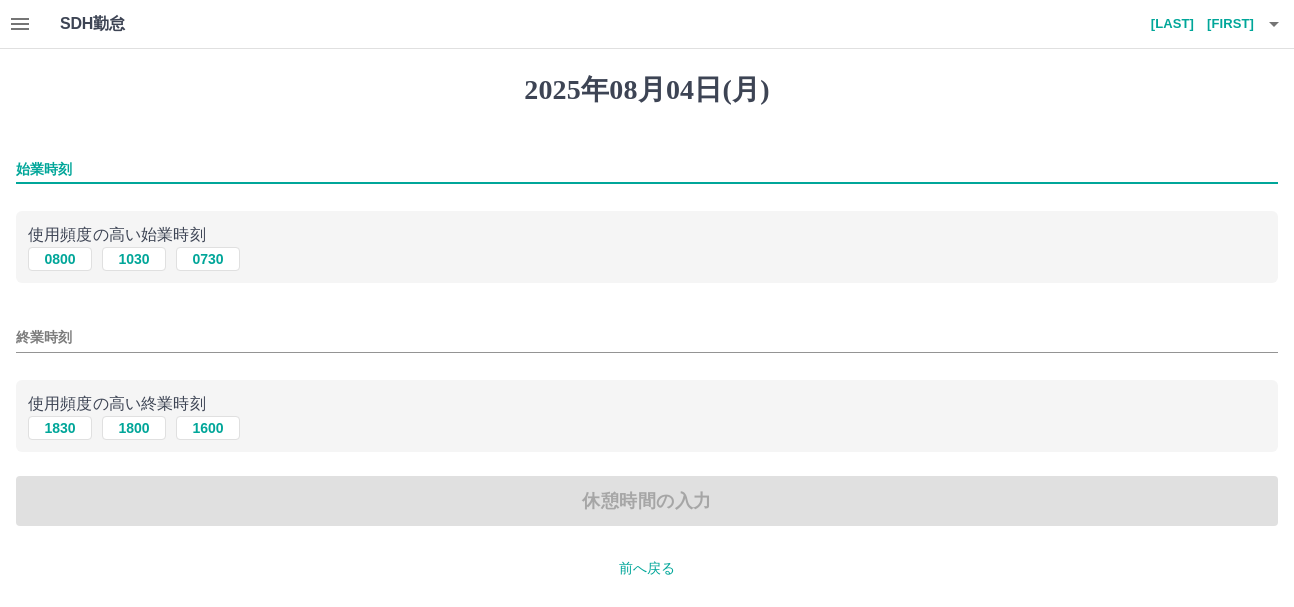 click on "始業時刻" at bounding box center [647, 169] 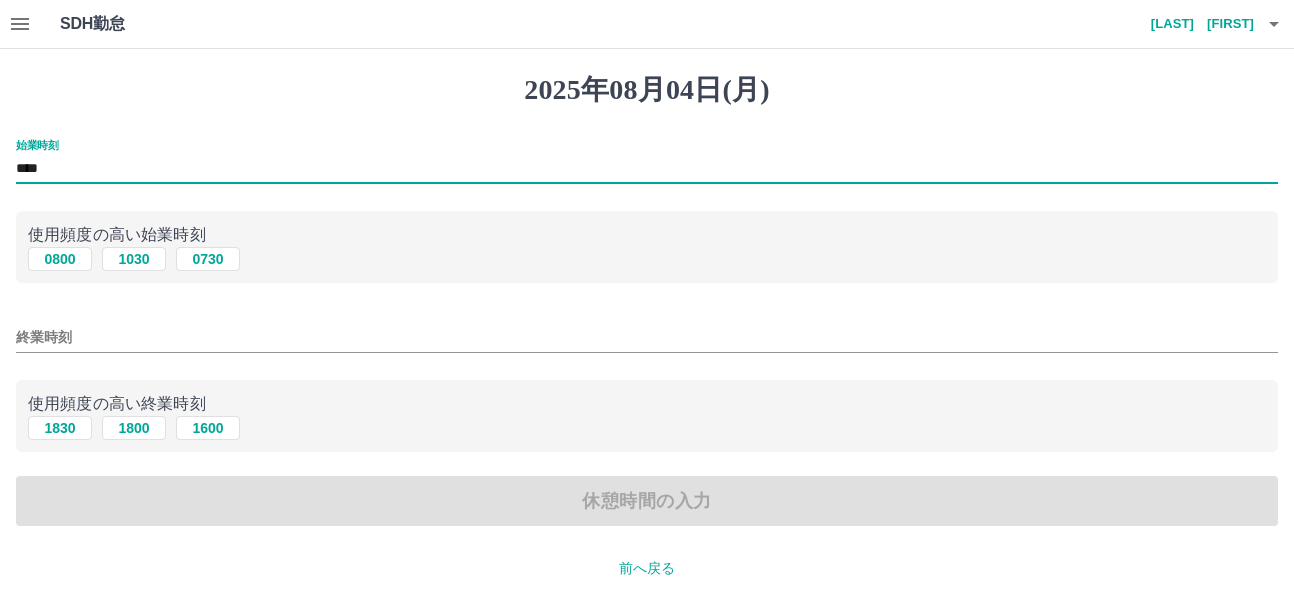 type on "****" 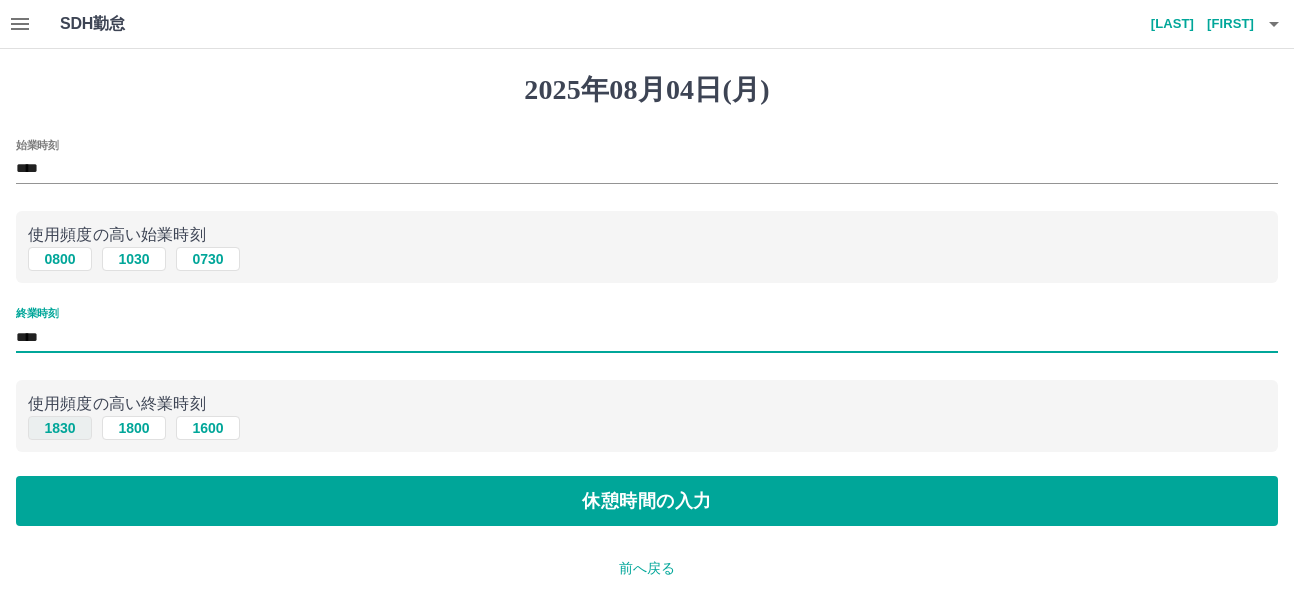 type on "****" 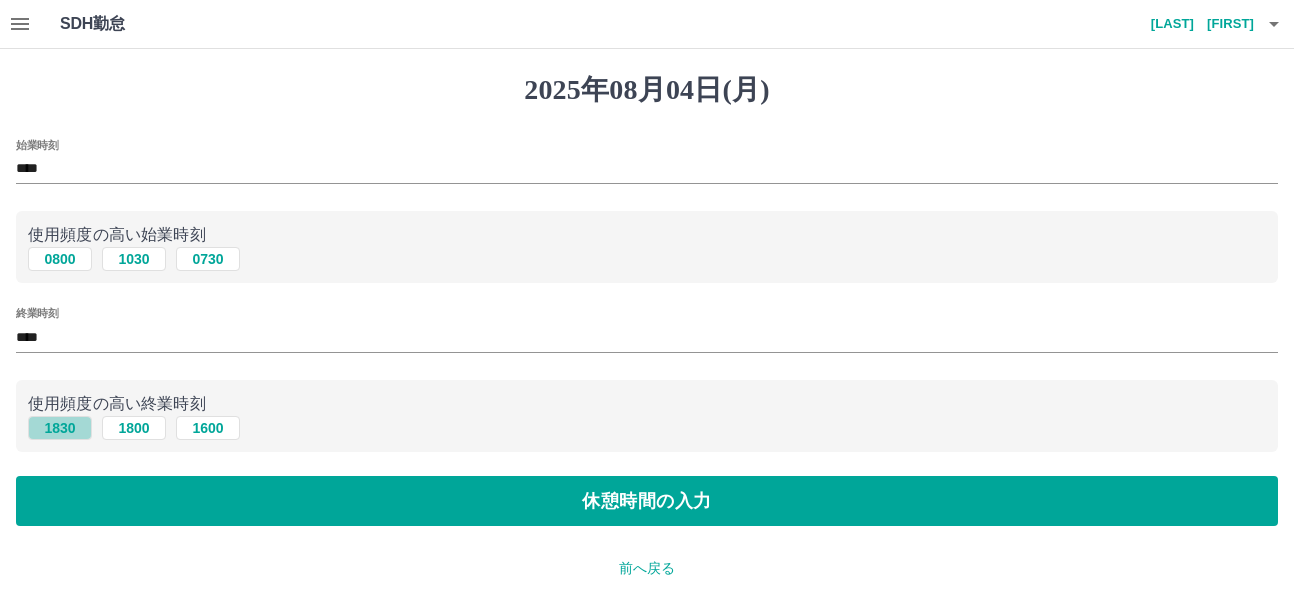click on "1830" at bounding box center (60, 428) 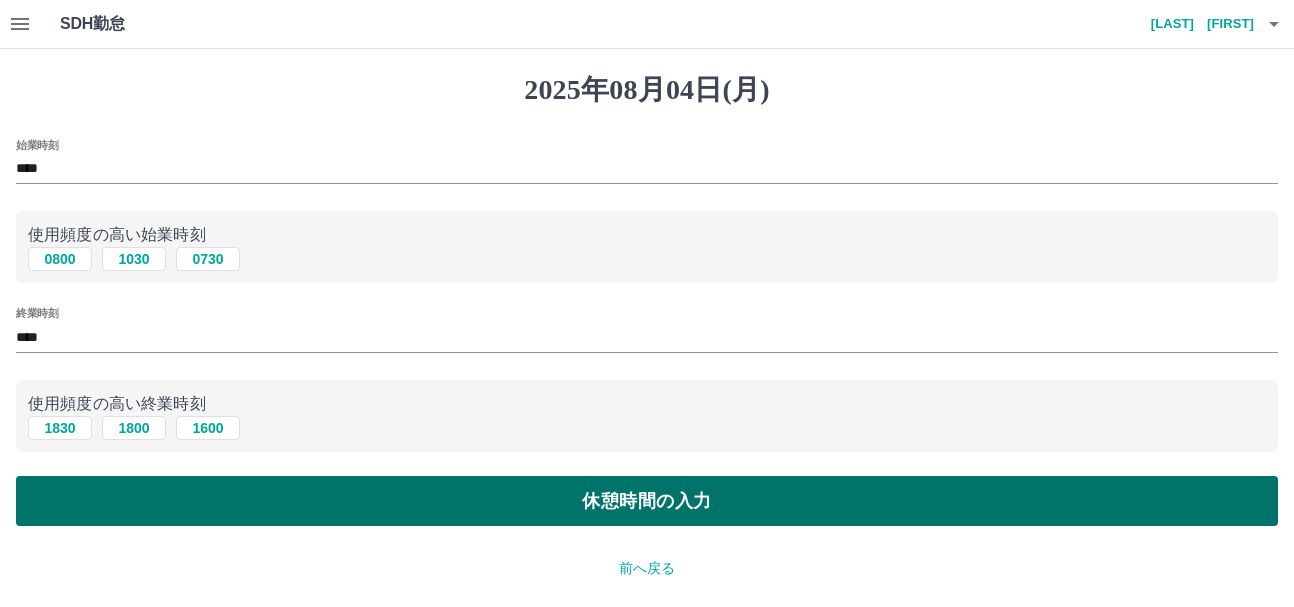 click on "休憩時間の入力" at bounding box center (647, 501) 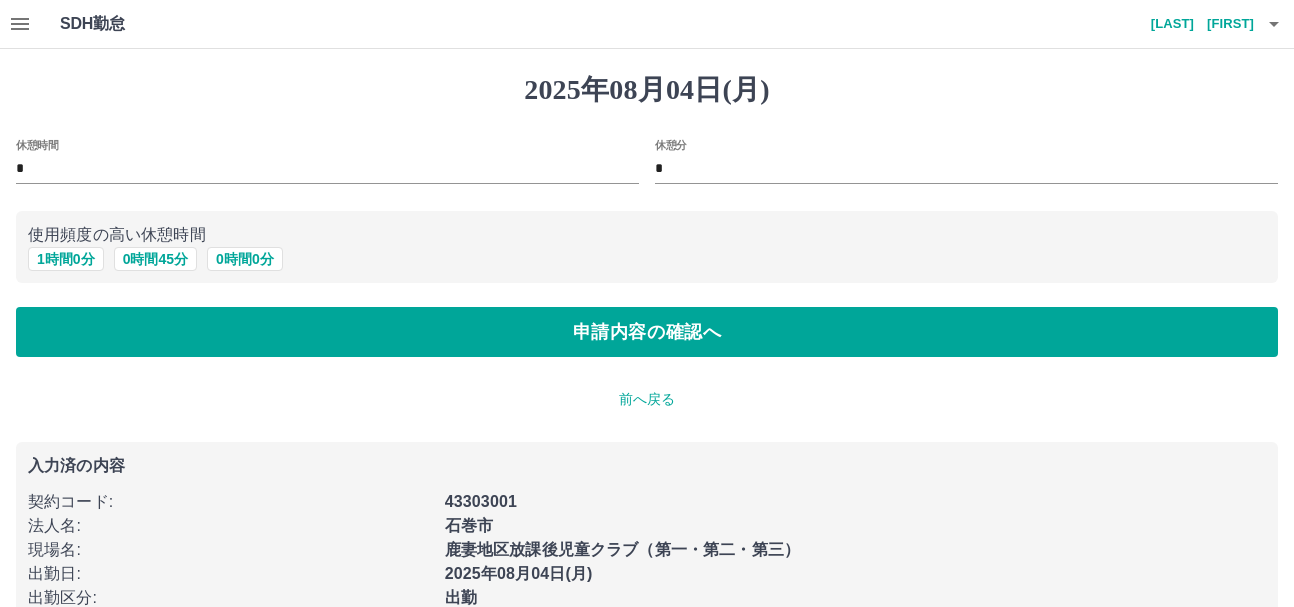 click on "休憩分 *" at bounding box center [966, 163] 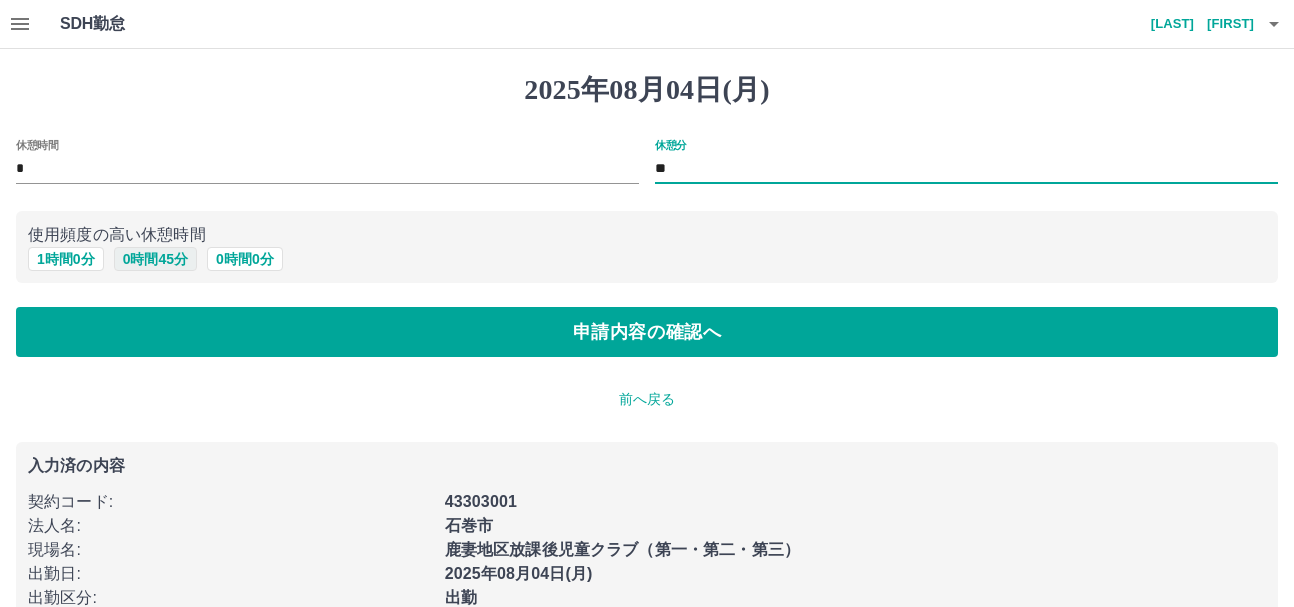 type on "**" 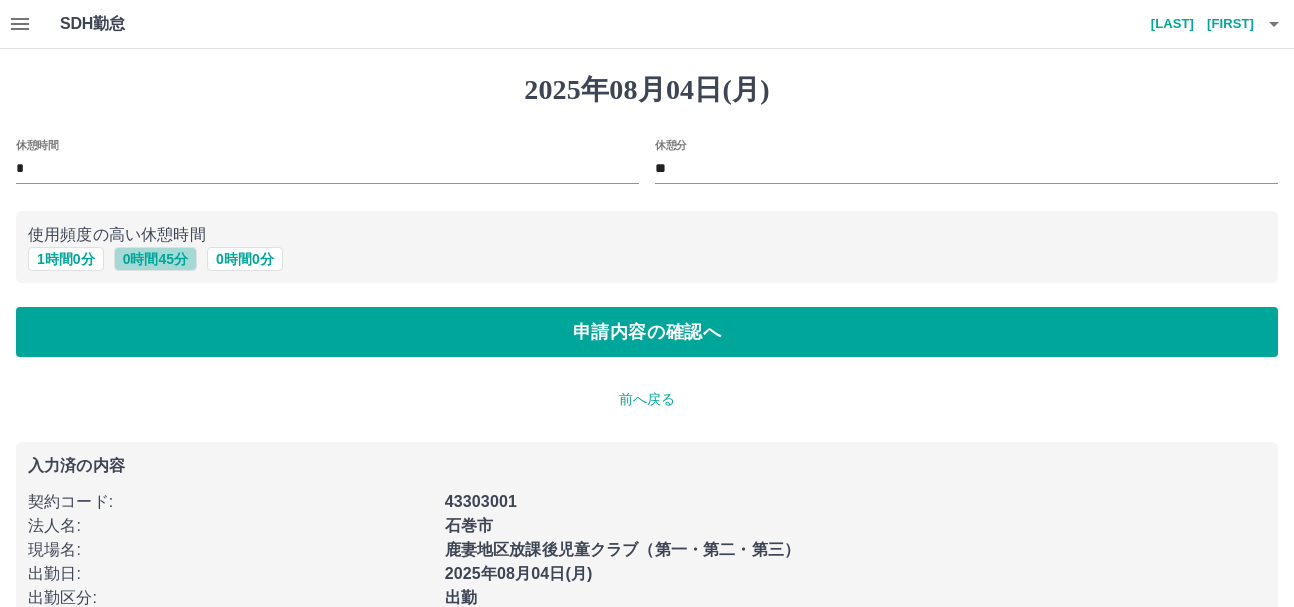 click on "0 時間 45 分" at bounding box center [155, 259] 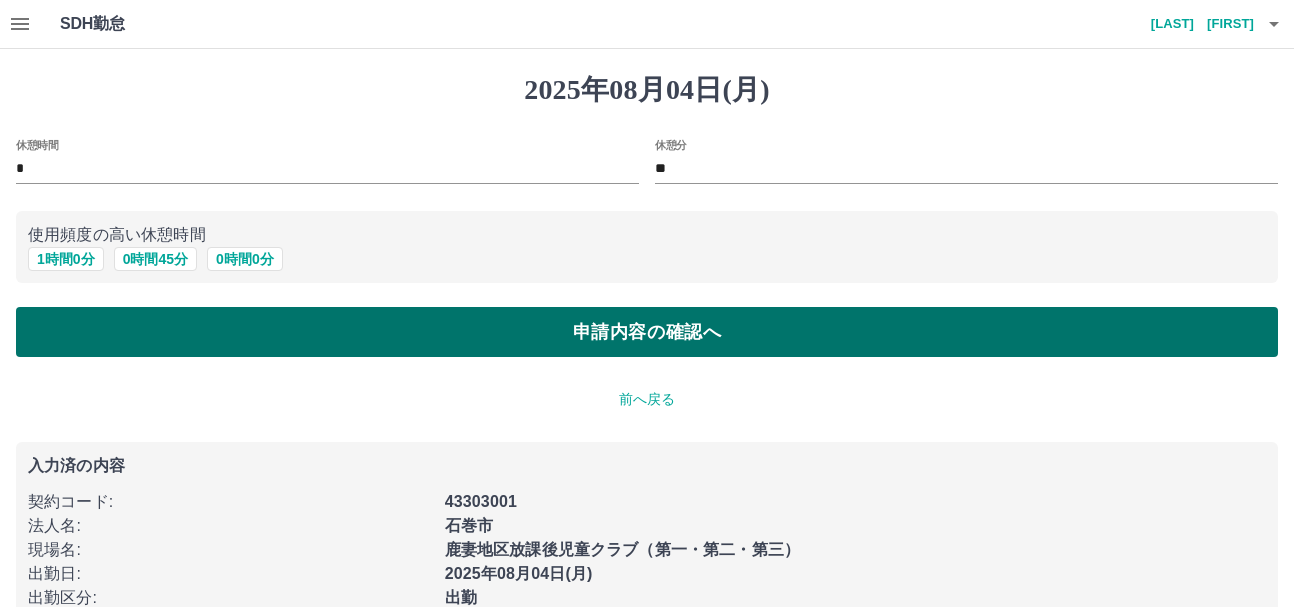 click on "申請内容の確認へ" at bounding box center (647, 332) 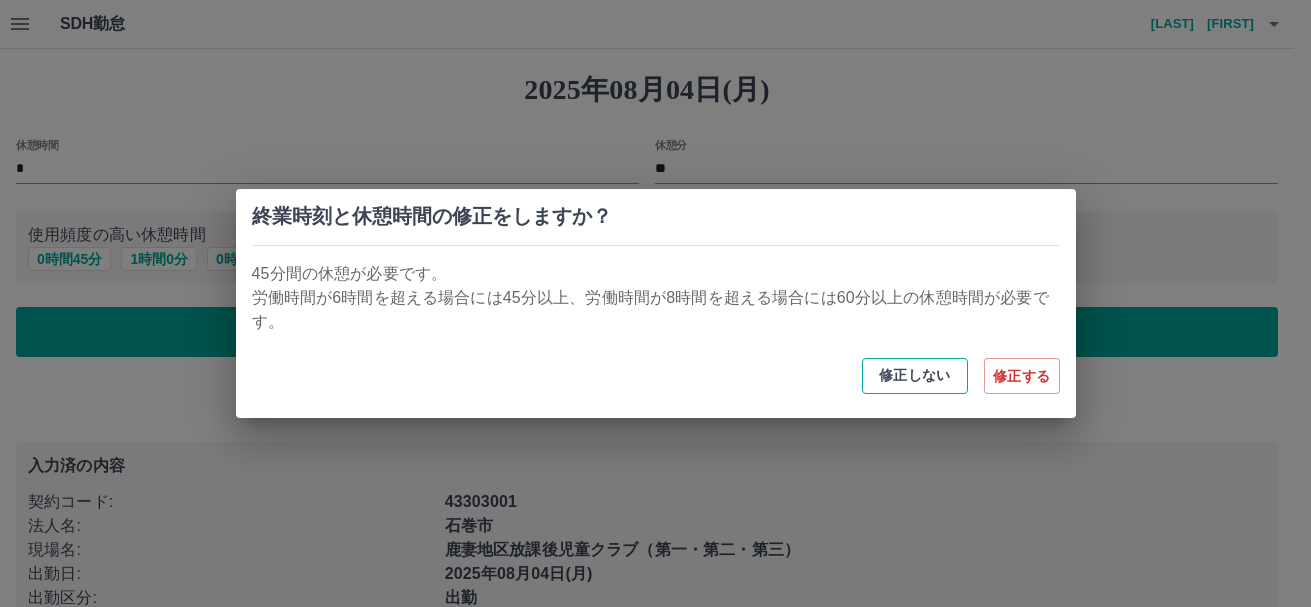 click on "修正しない" at bounding box center (915, 376) 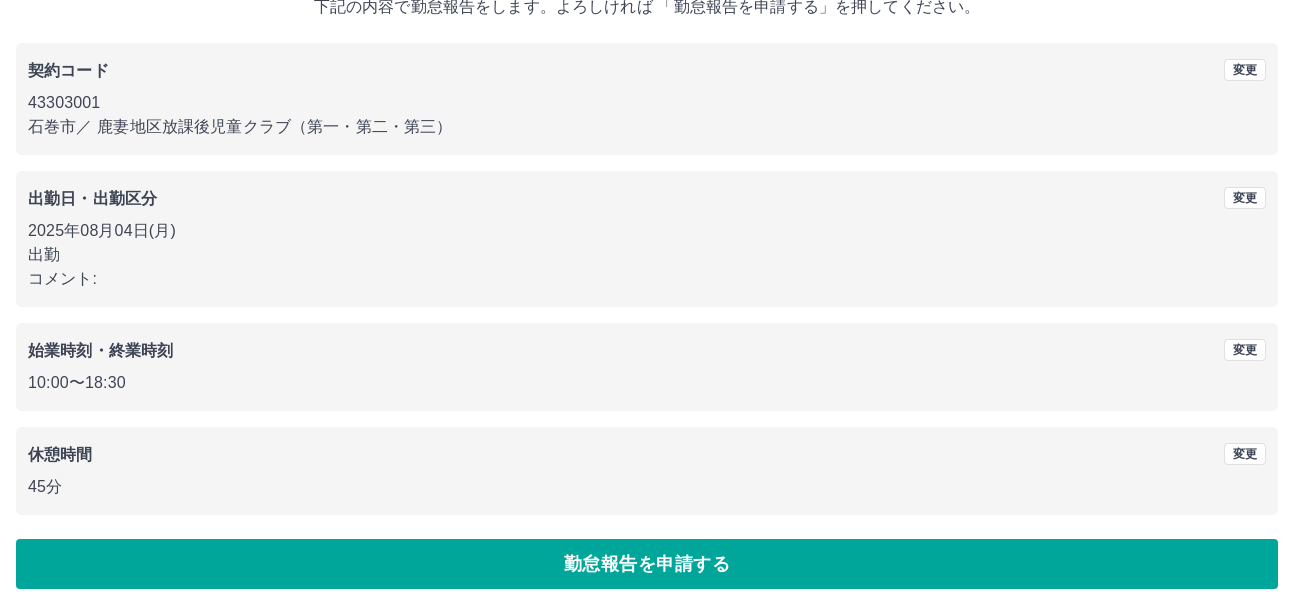 scroll, scrollTop: 142, scrollLeft: 0, axis: vertical 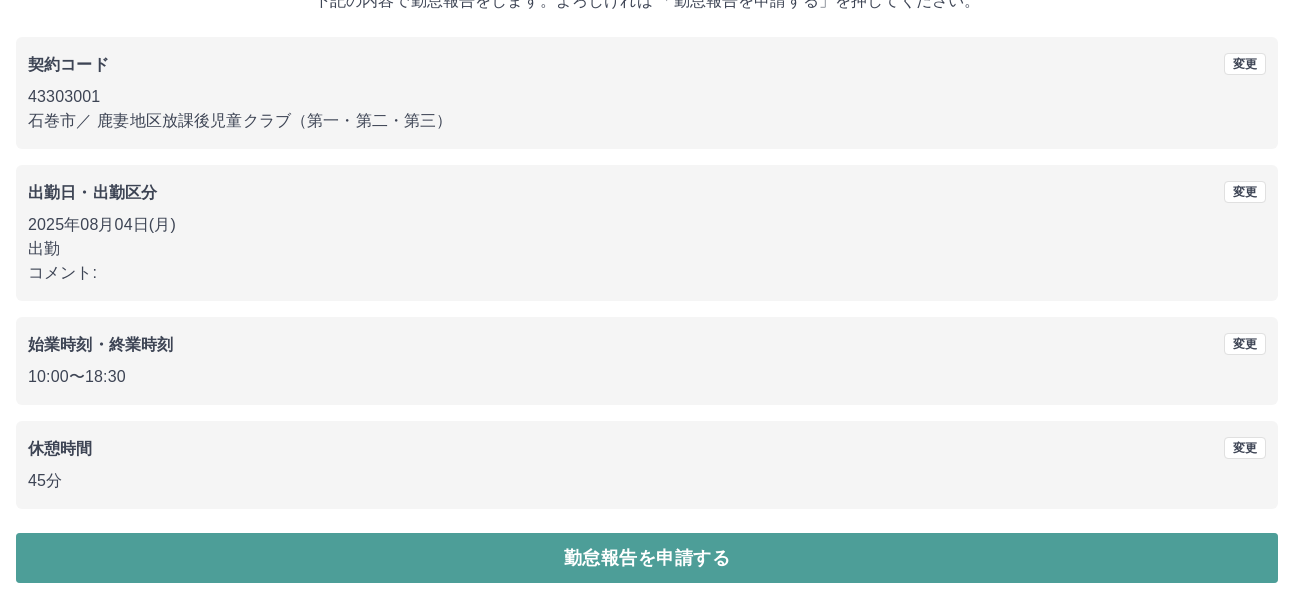 click on "勤怠報告を申請する" at bounding box center [647, 558] 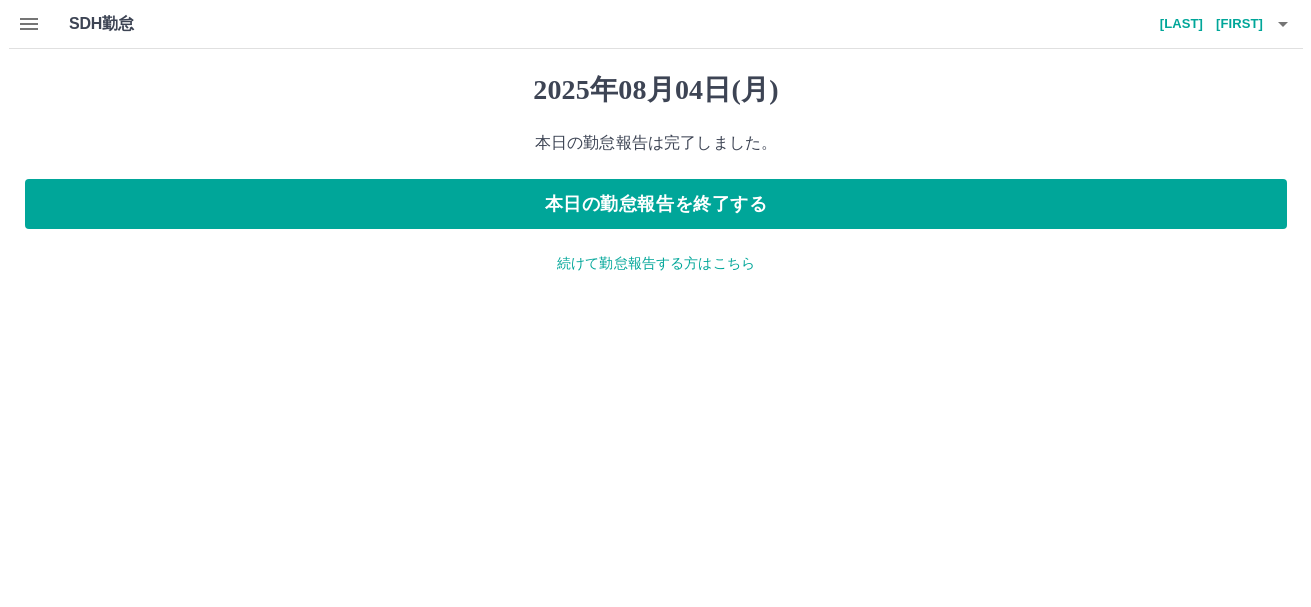 scroll, scrollTop: 0, scrollLeft: 0, axis: both 